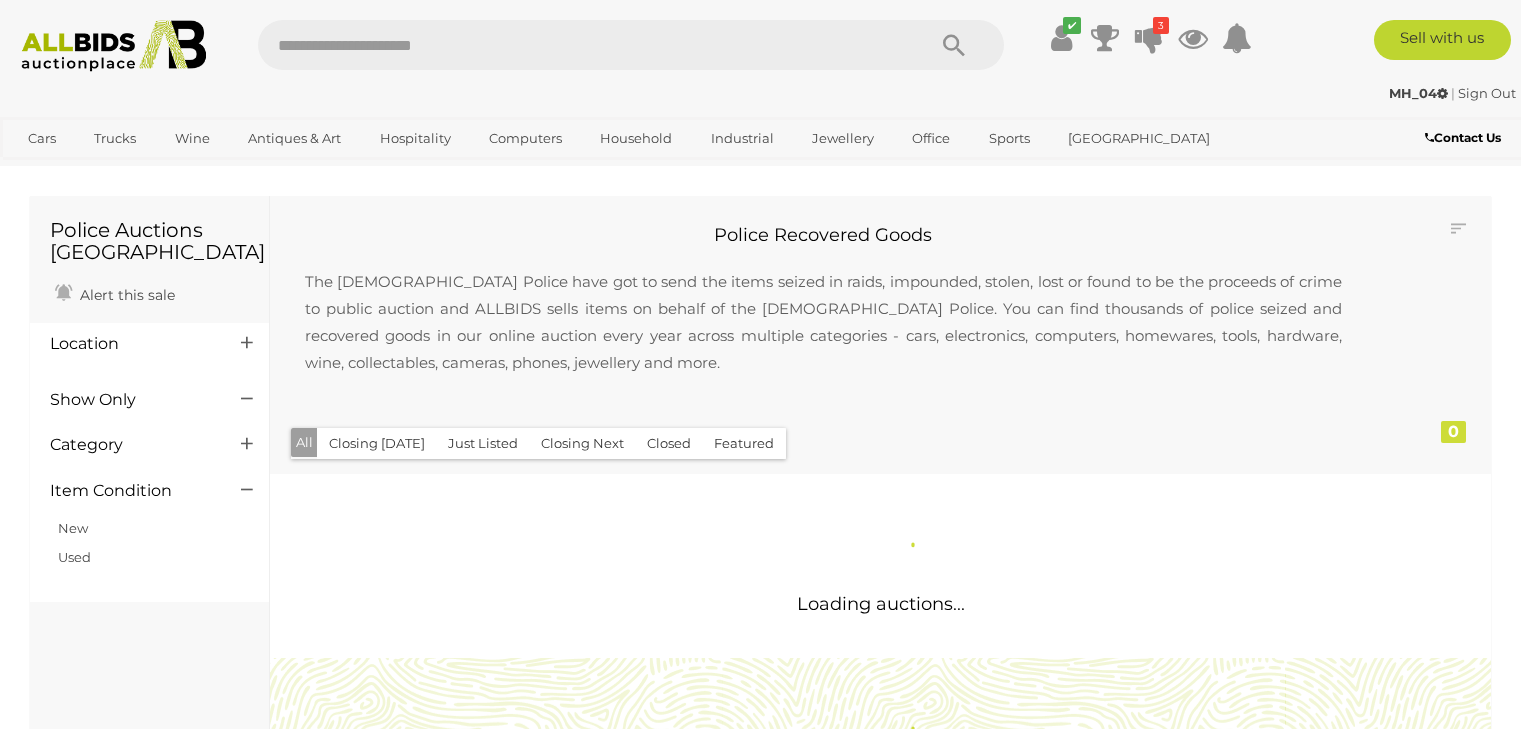 scroll, scrollTop: 0, scrollLeft: 0, axis: both 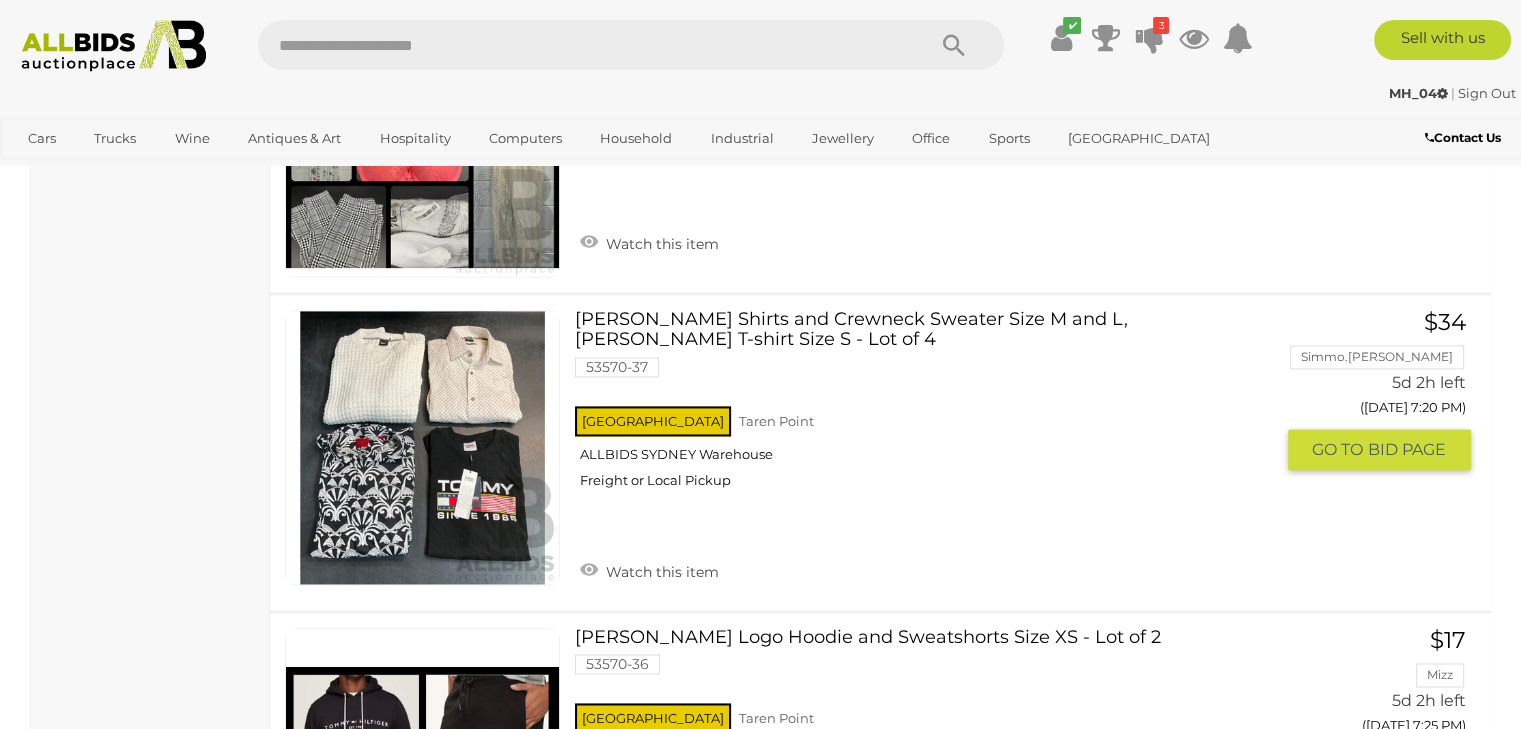click on "HUGO BOSS Shirts and Crewneck Sweater Size M and L, TOMMY JEANDS T-shirt Size S - Lot of 4
53570-37
NSW
Taren Point ALLBIDS SYDNEY Warehouse" at bounding box center (931, 407) 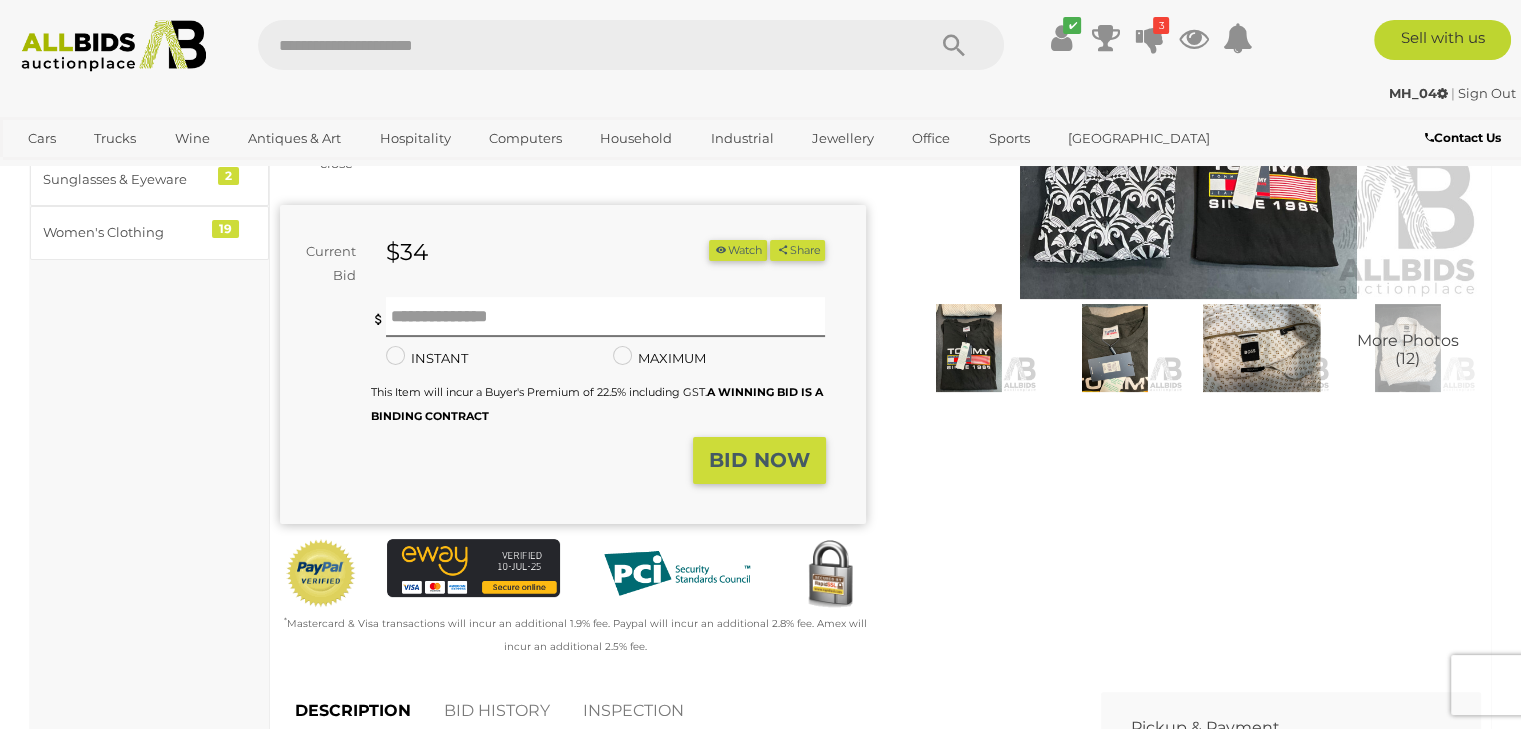 scroll, scrollTop: 330, scrollLeft: 0, axis: vertical 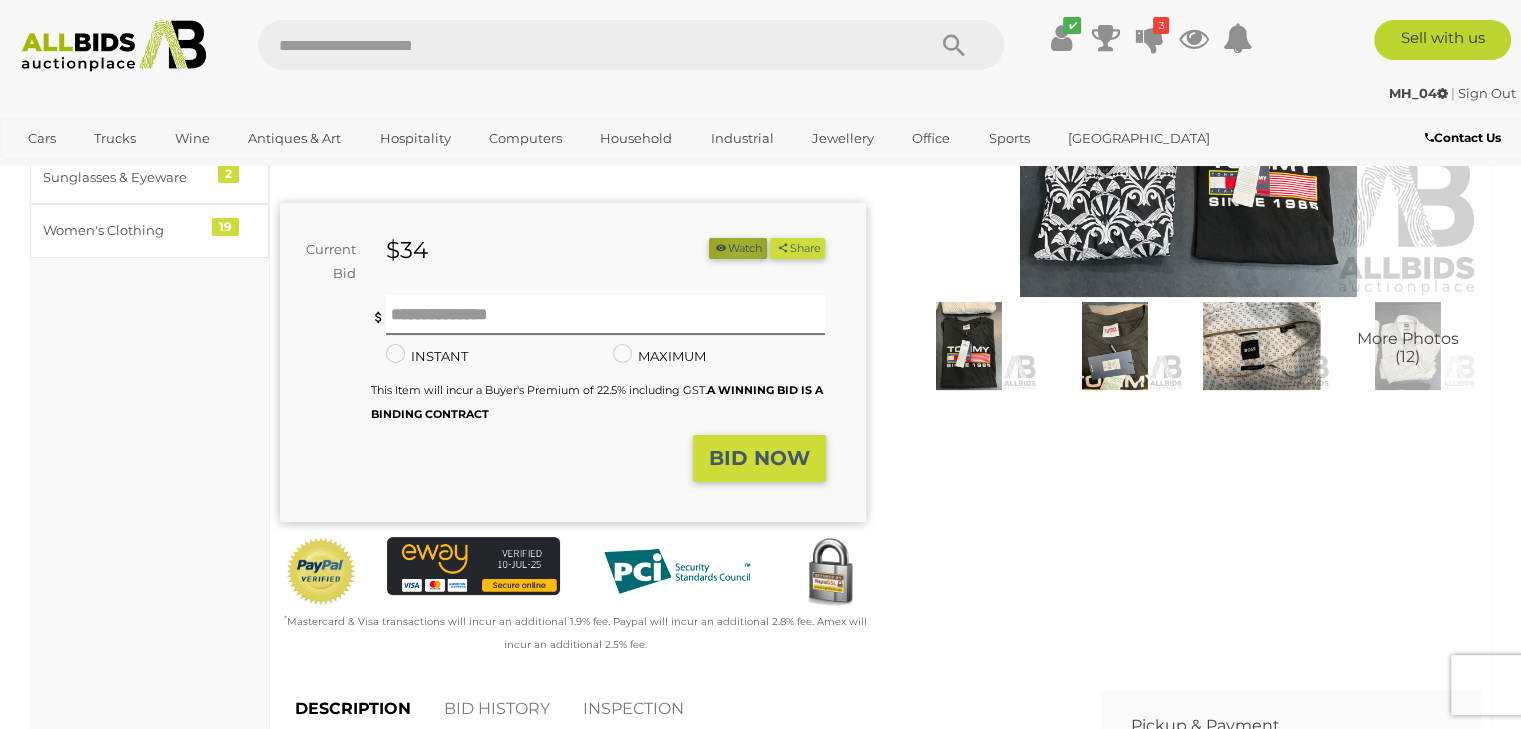 click on "Watch" at bounding box center (738, 248) 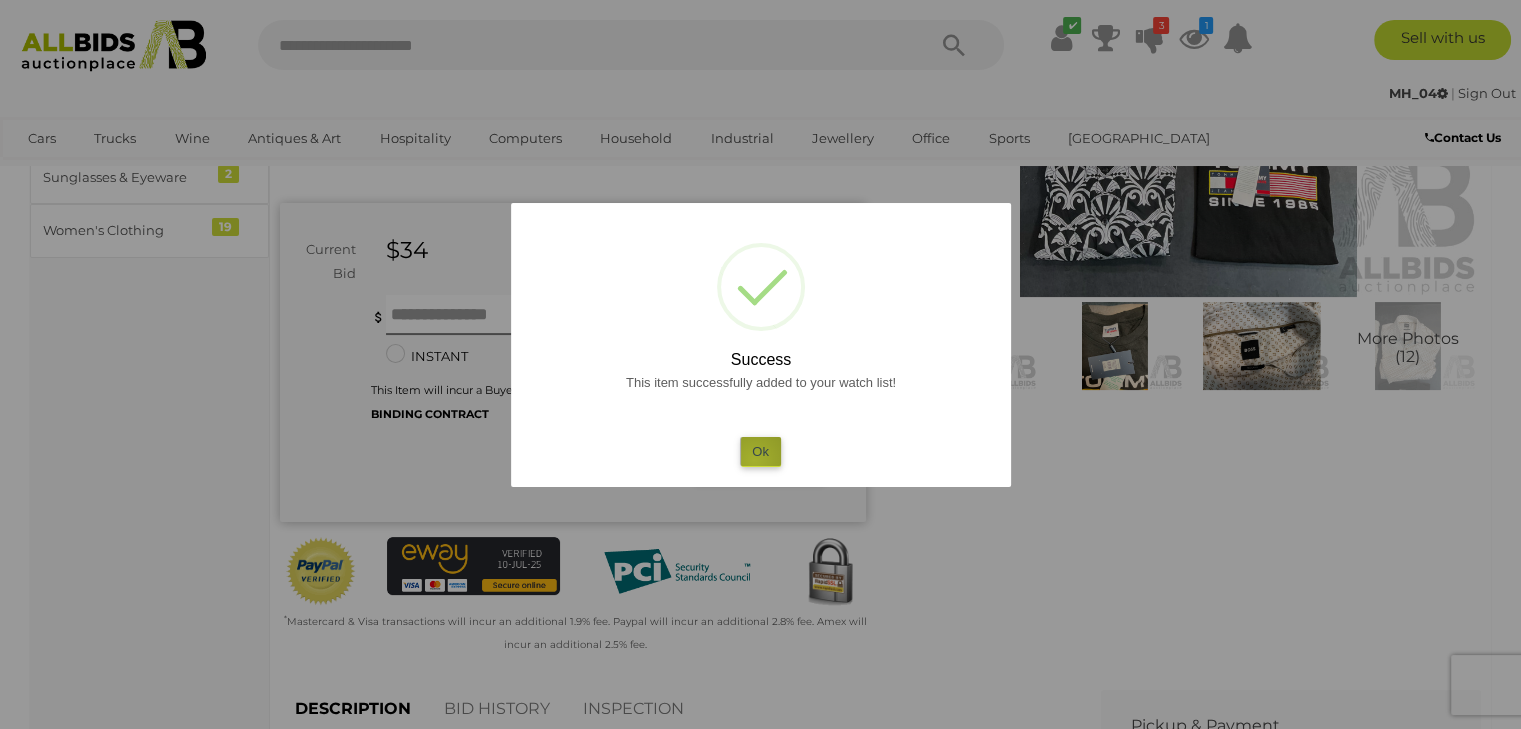 click on "Ok" at bounding box center [760, 451] 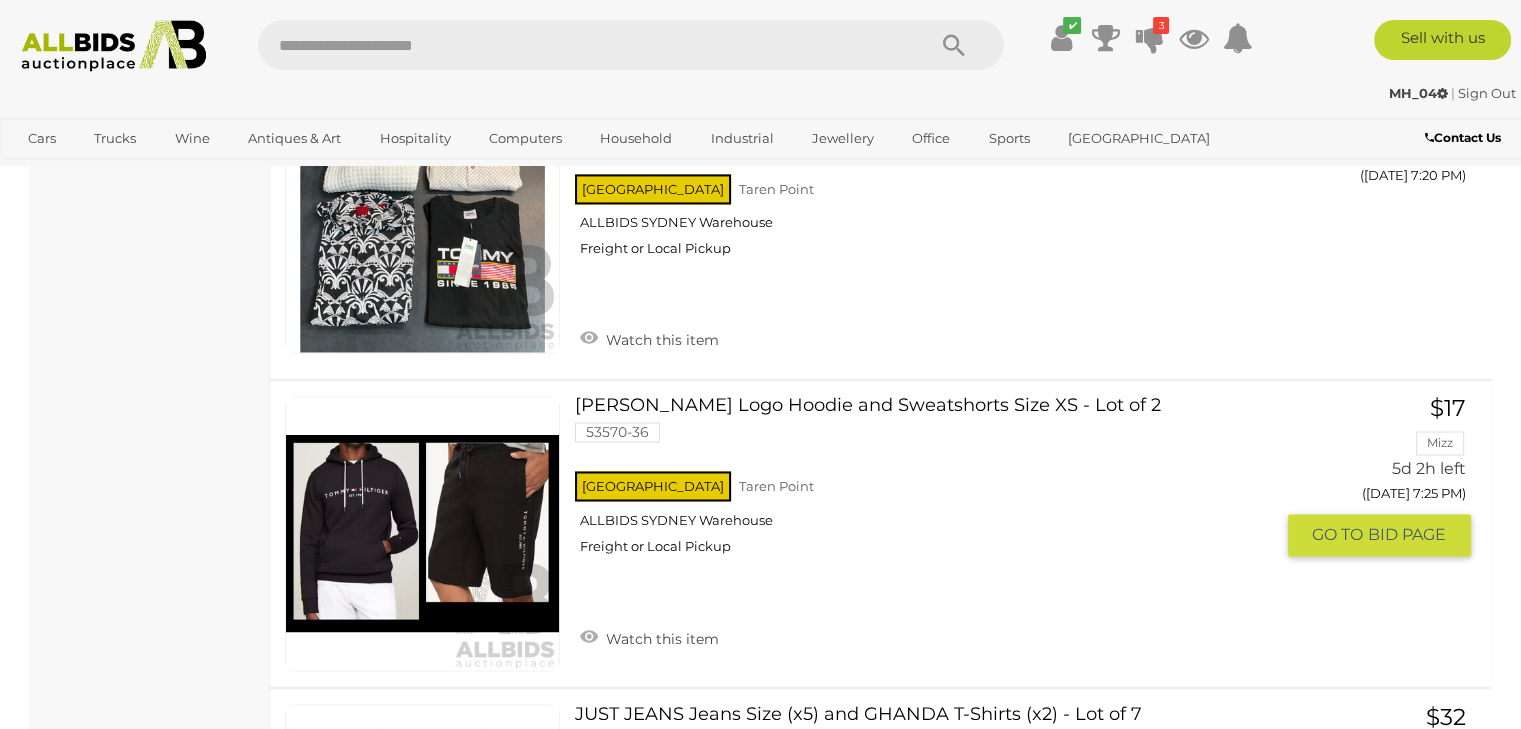 scroll, scrollTop: 3216, scrollLeft: 0, axis: vertical 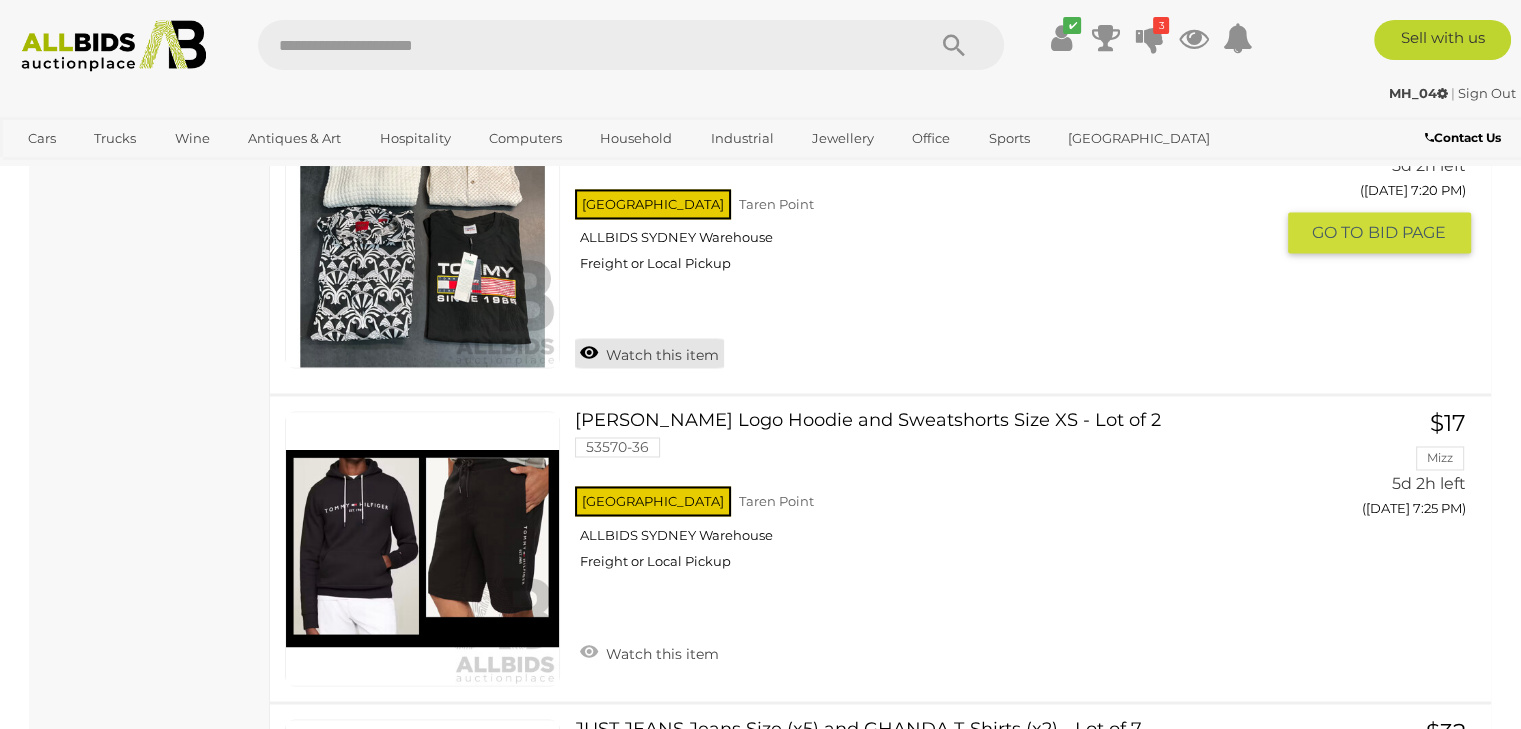 click on "Watch this item" at bounding box center [649, 353] 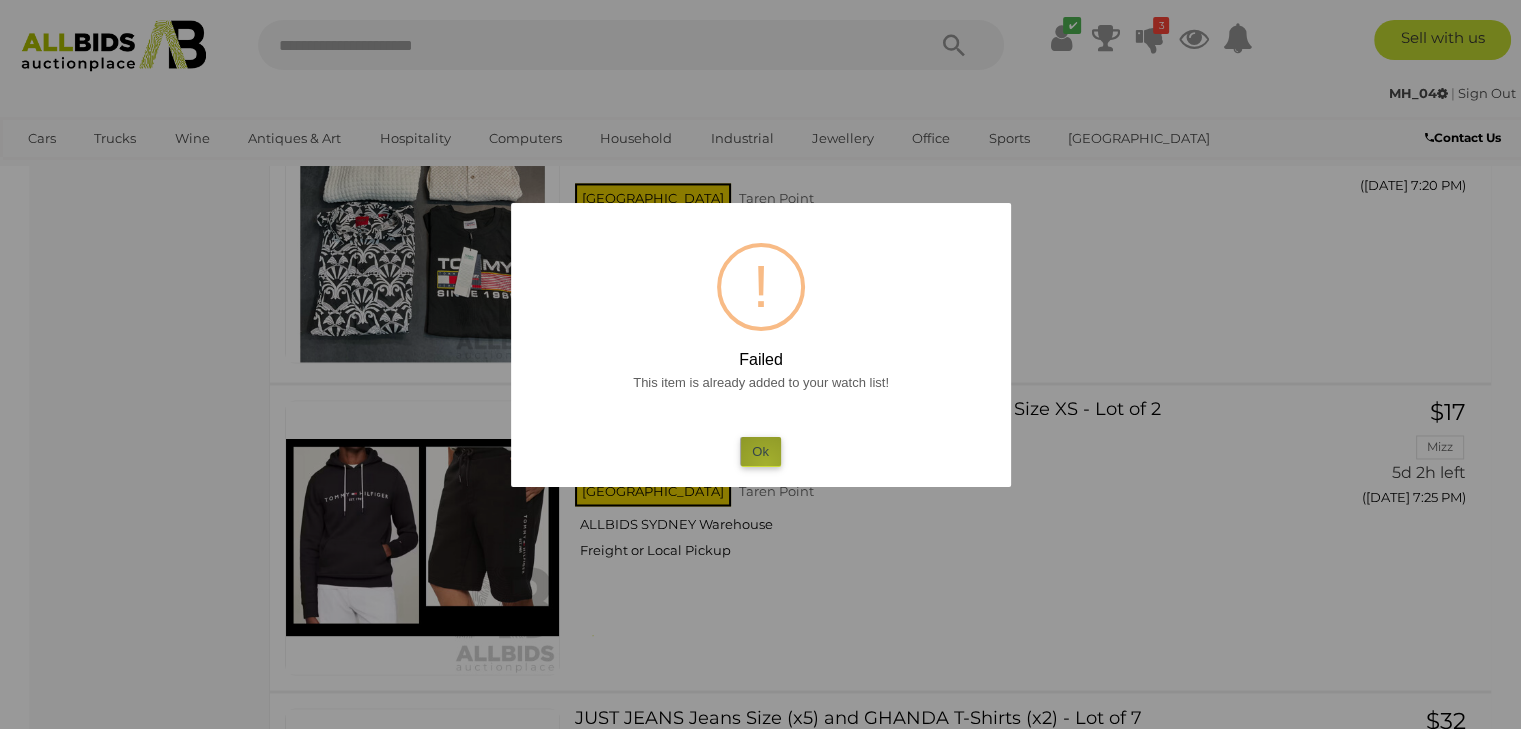 click on "Ok" at bounding box center (760, 451) 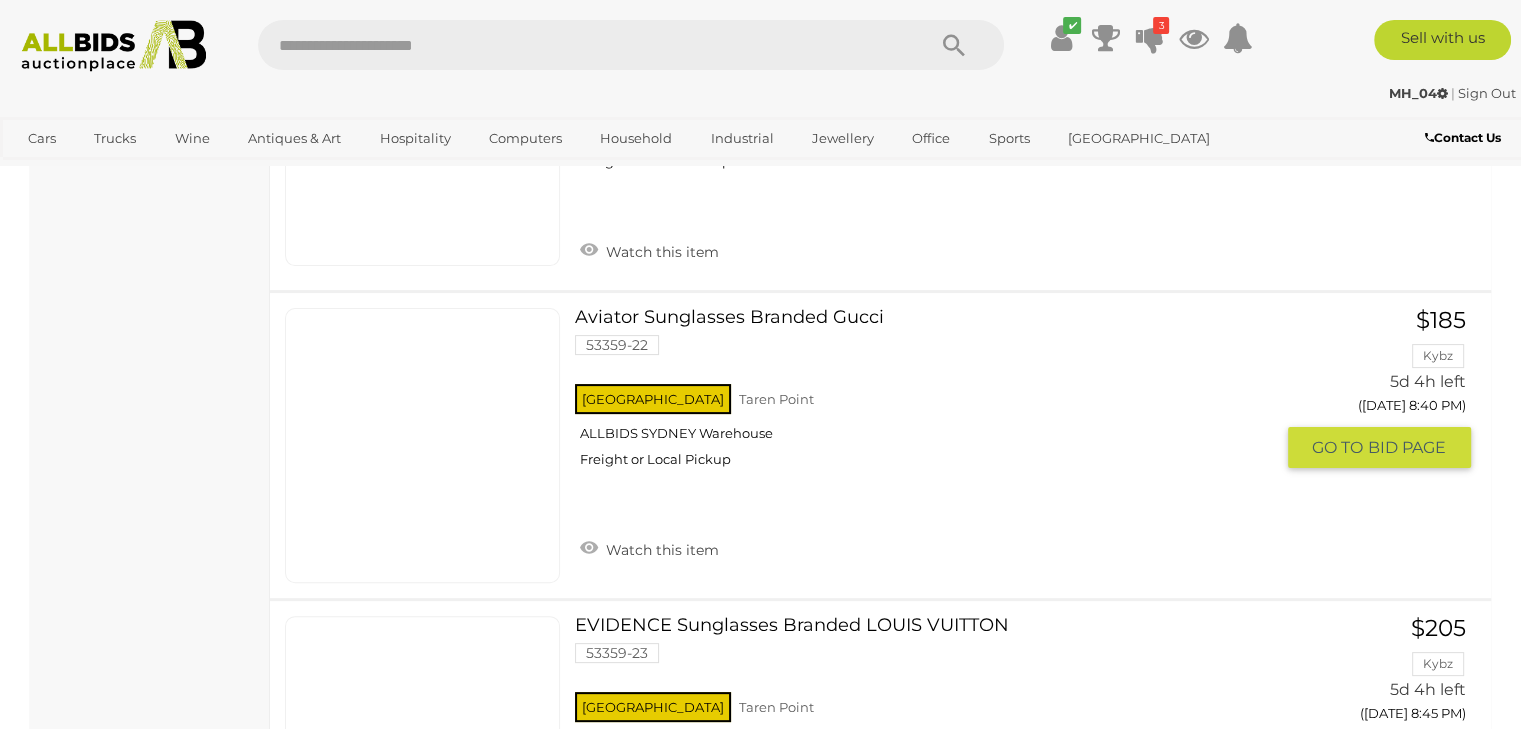 scroll, scrollTop: 8020, scrollLeft: 0, axis: vertical 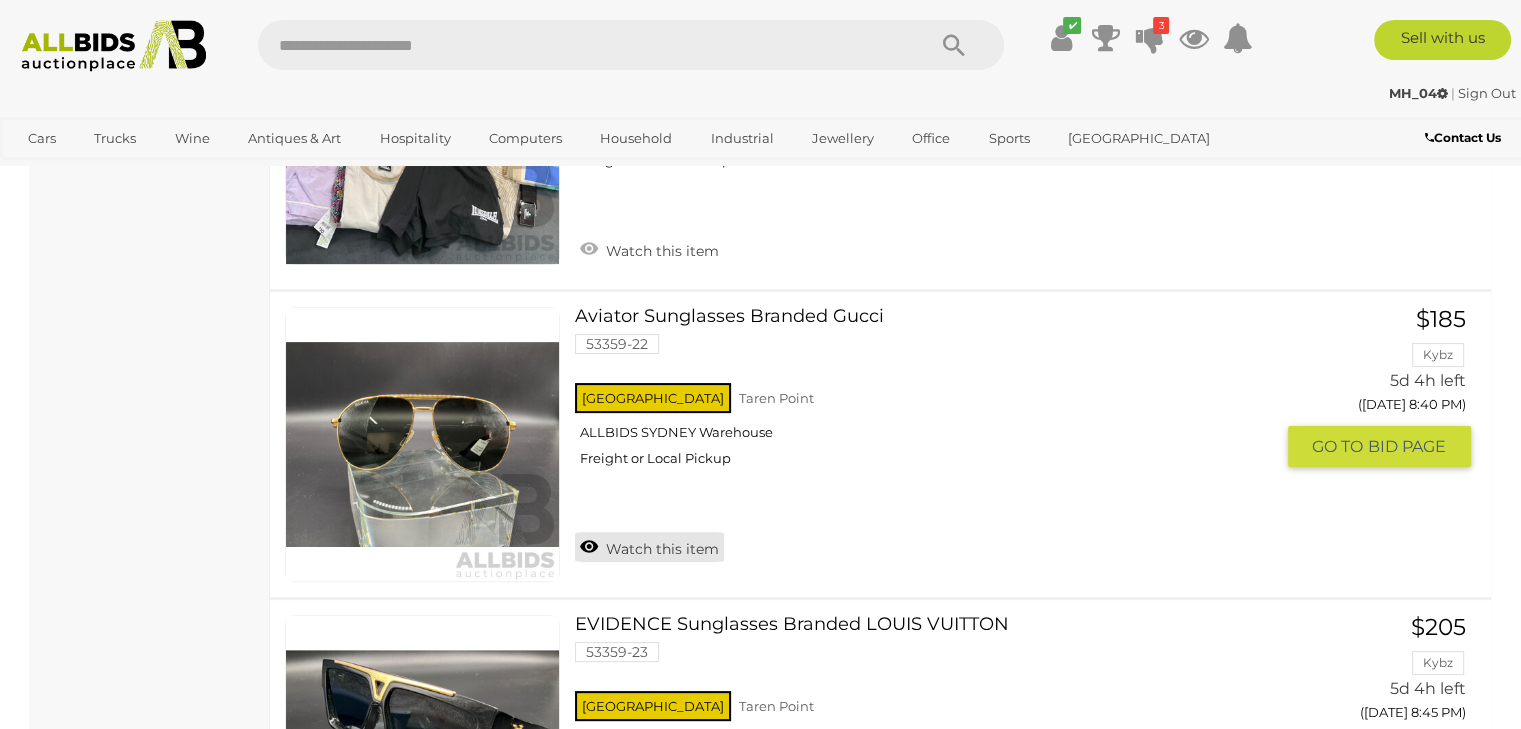 click on "Watch this item" at bounding box center [649, 547] 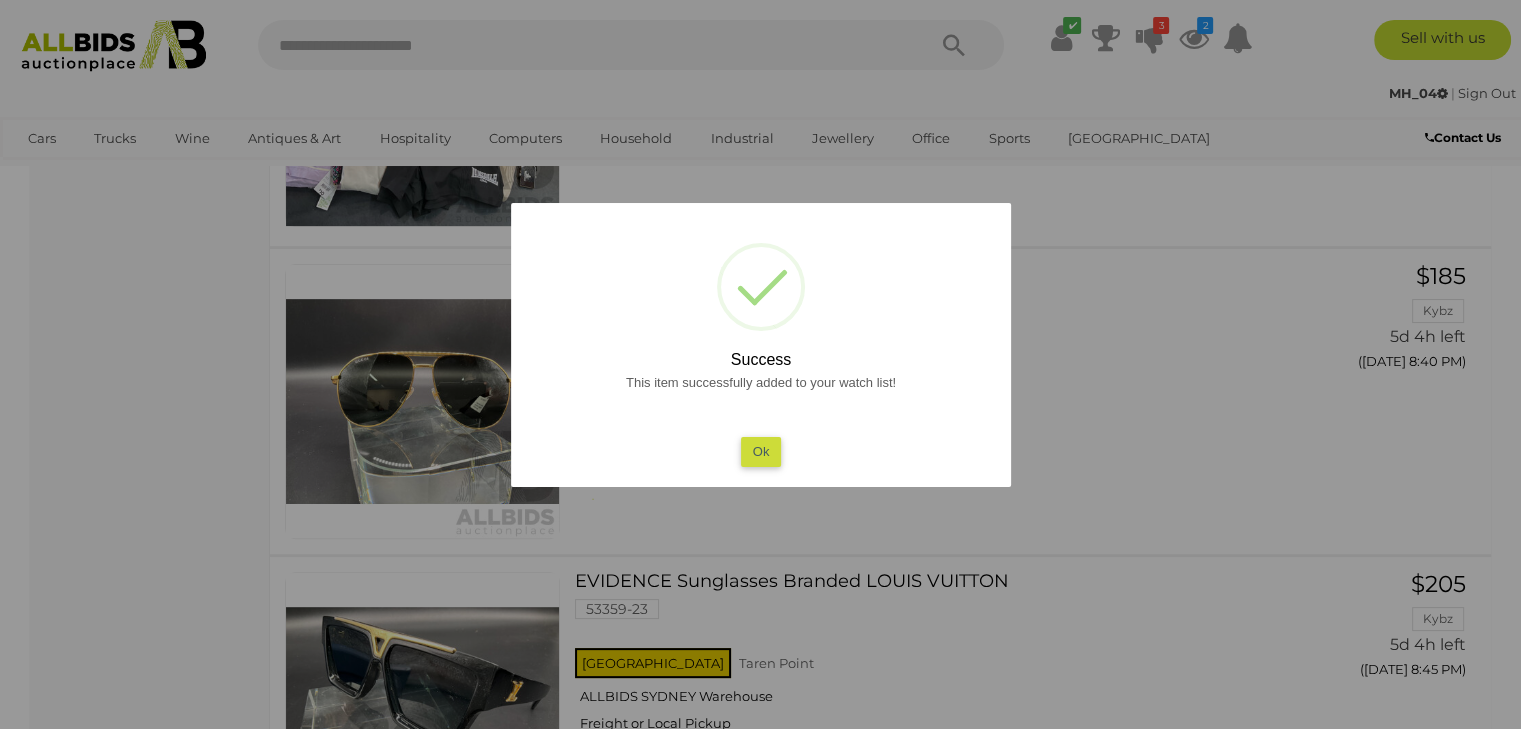 click on "Ok" at bounding box center [760, 451] 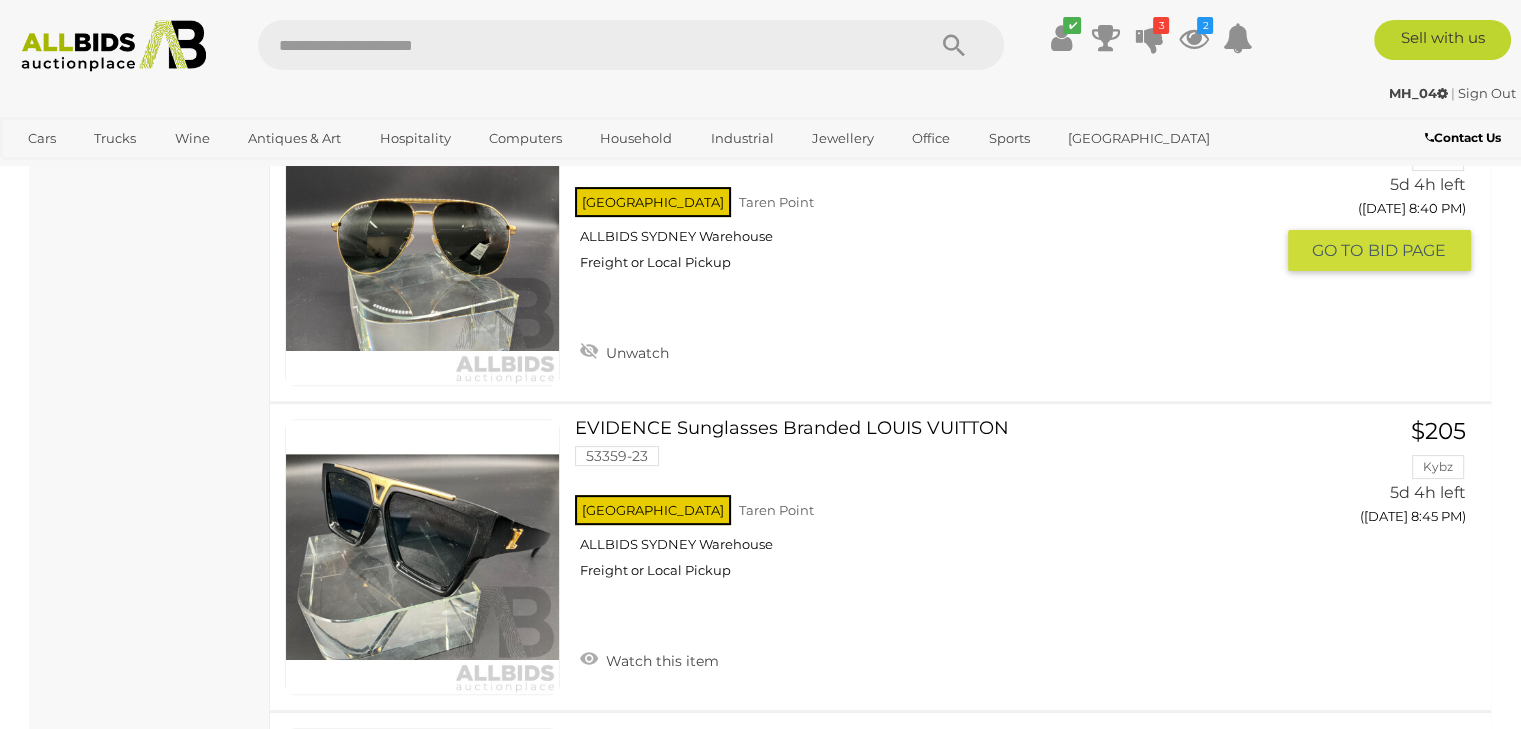 scroll, scrollTop: 8217, scrollLeft: 0, axis: vertical 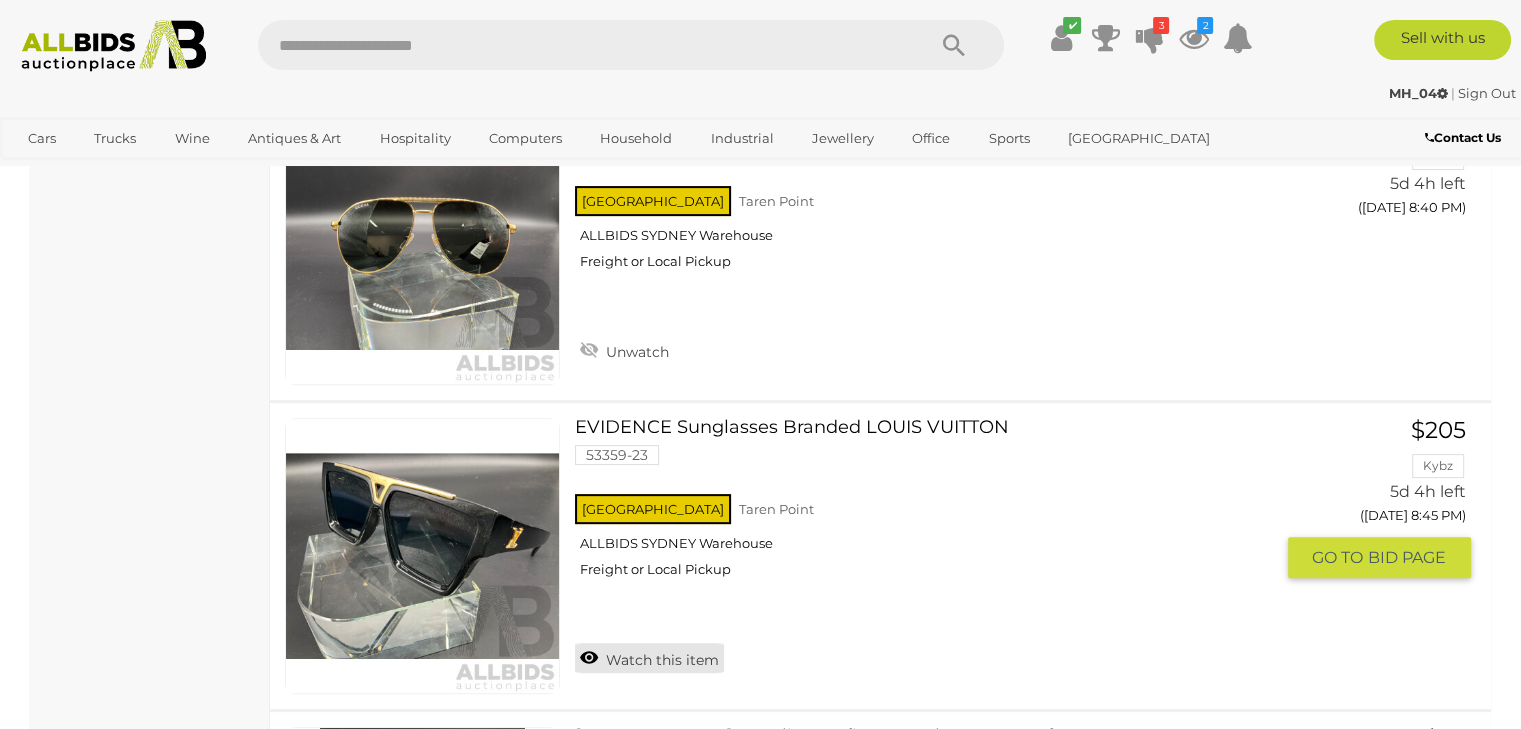 click on "Watch this item" at bounding box center [649, 658] 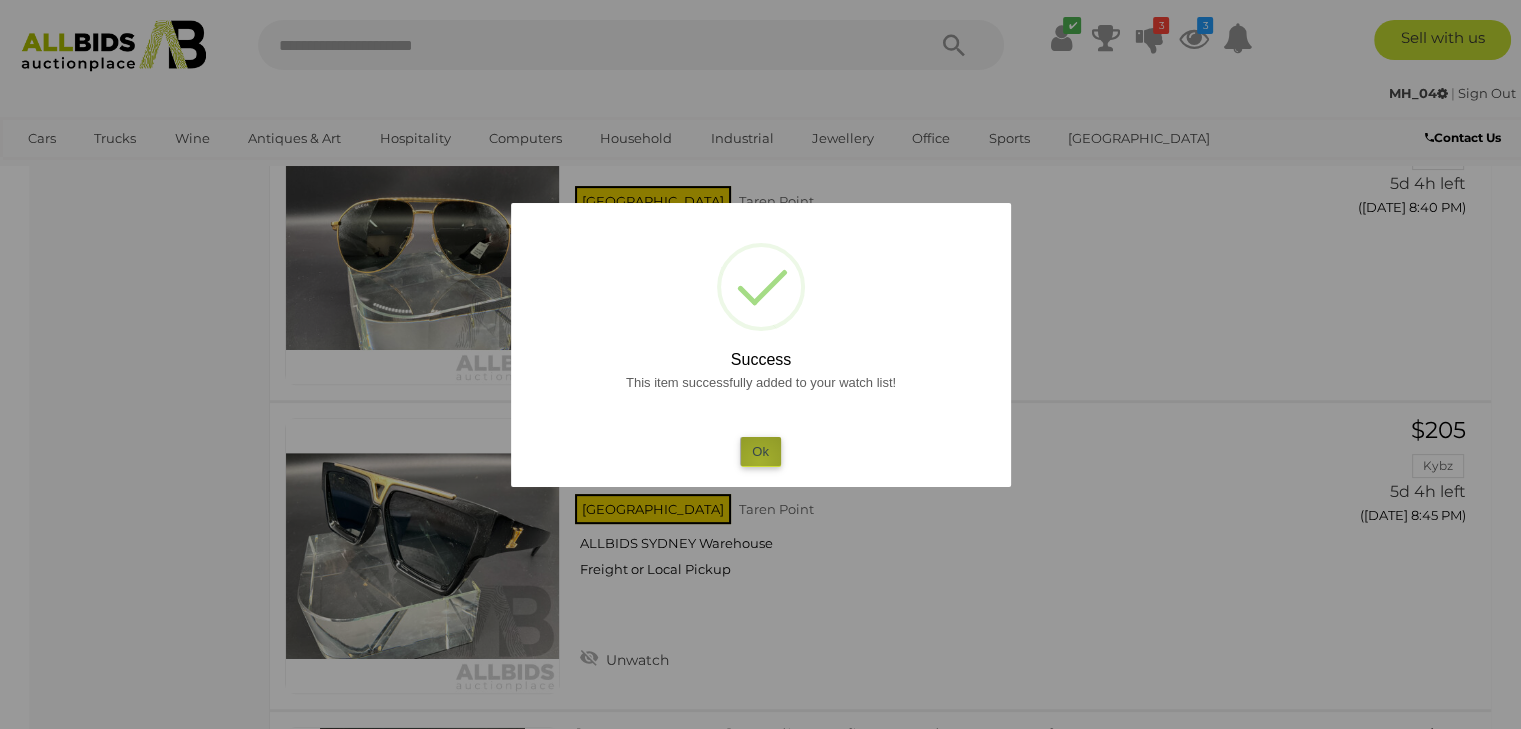 click on "Ok" at bounding box center [760, 451] 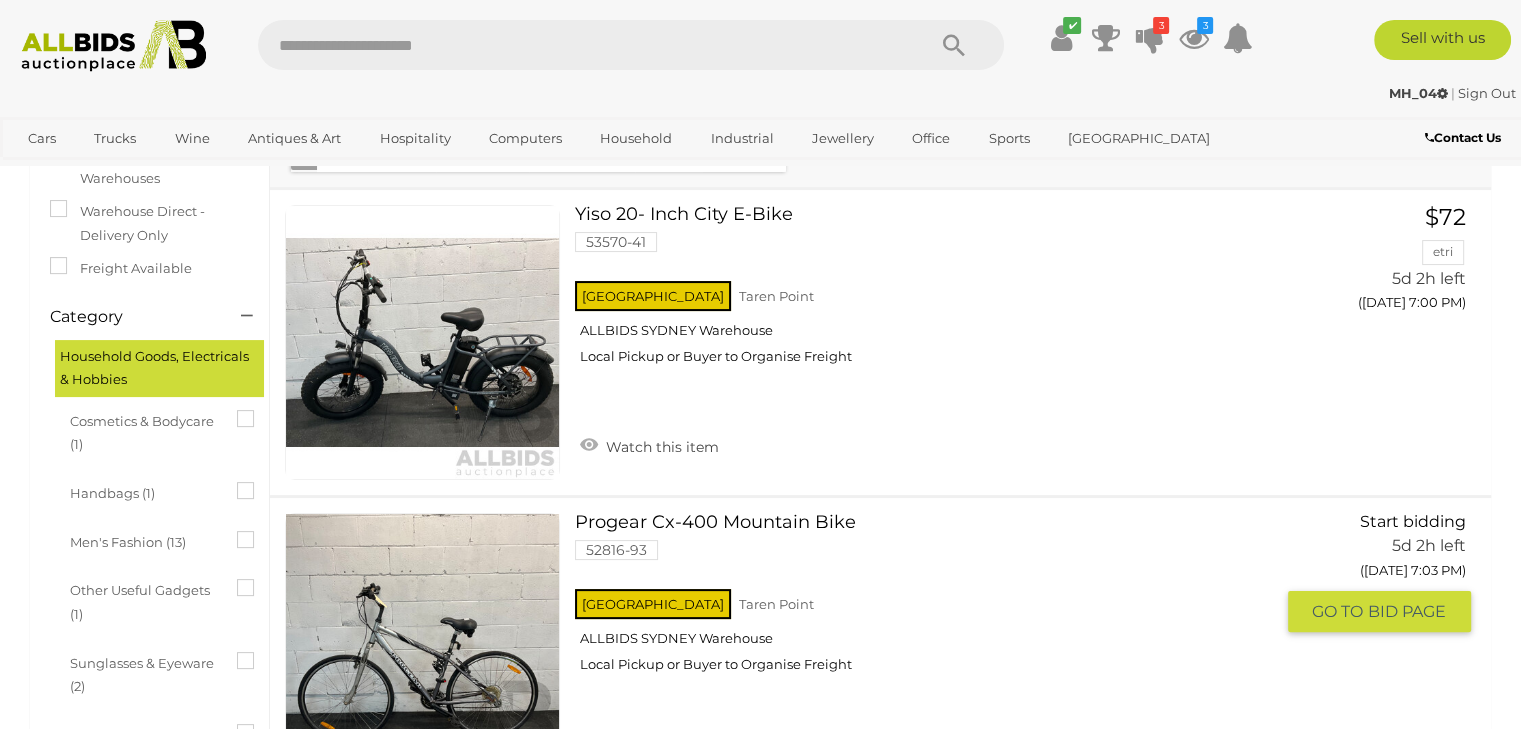 scroll, scrollTop: 0, scrollLeft: 0, axis: both 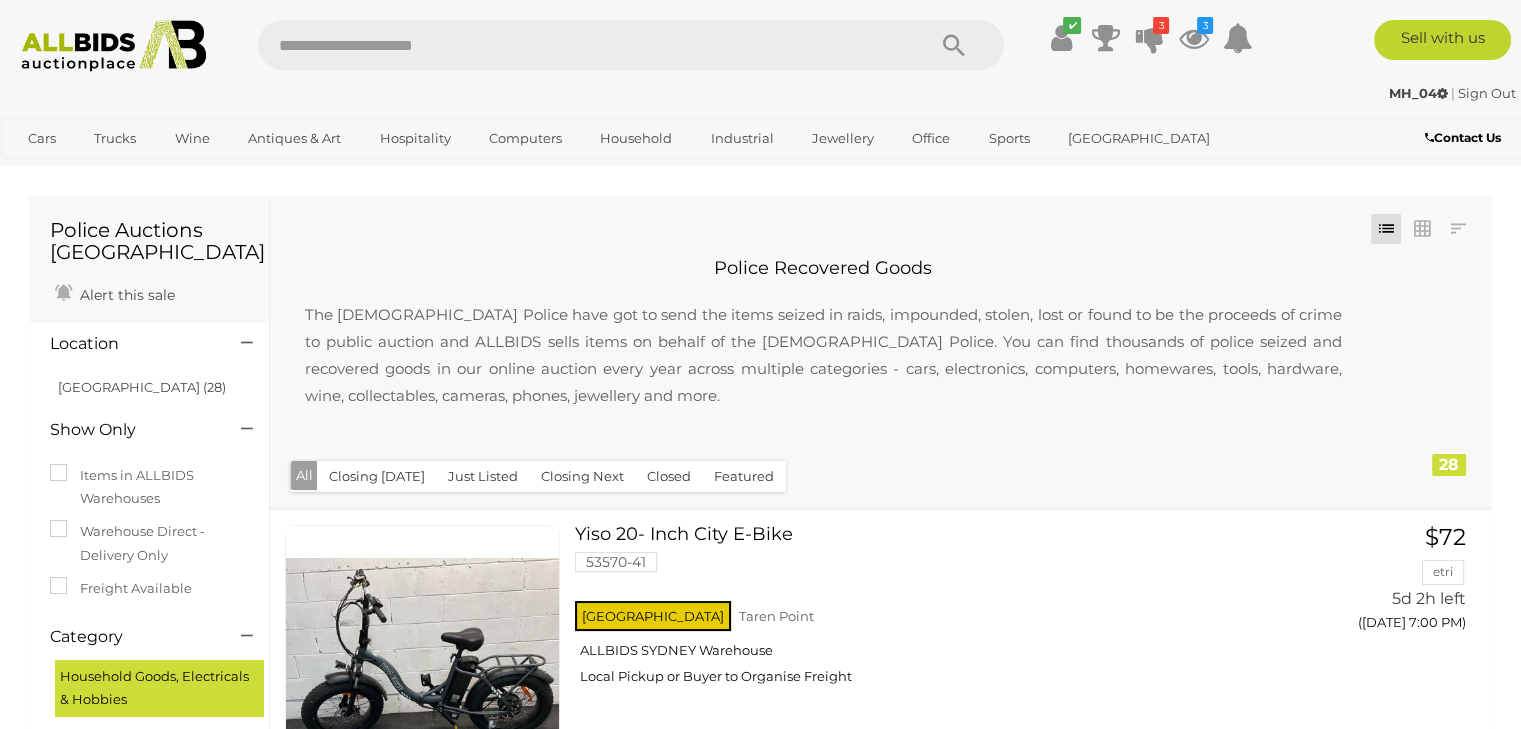 click at bounding box center [114, 46] 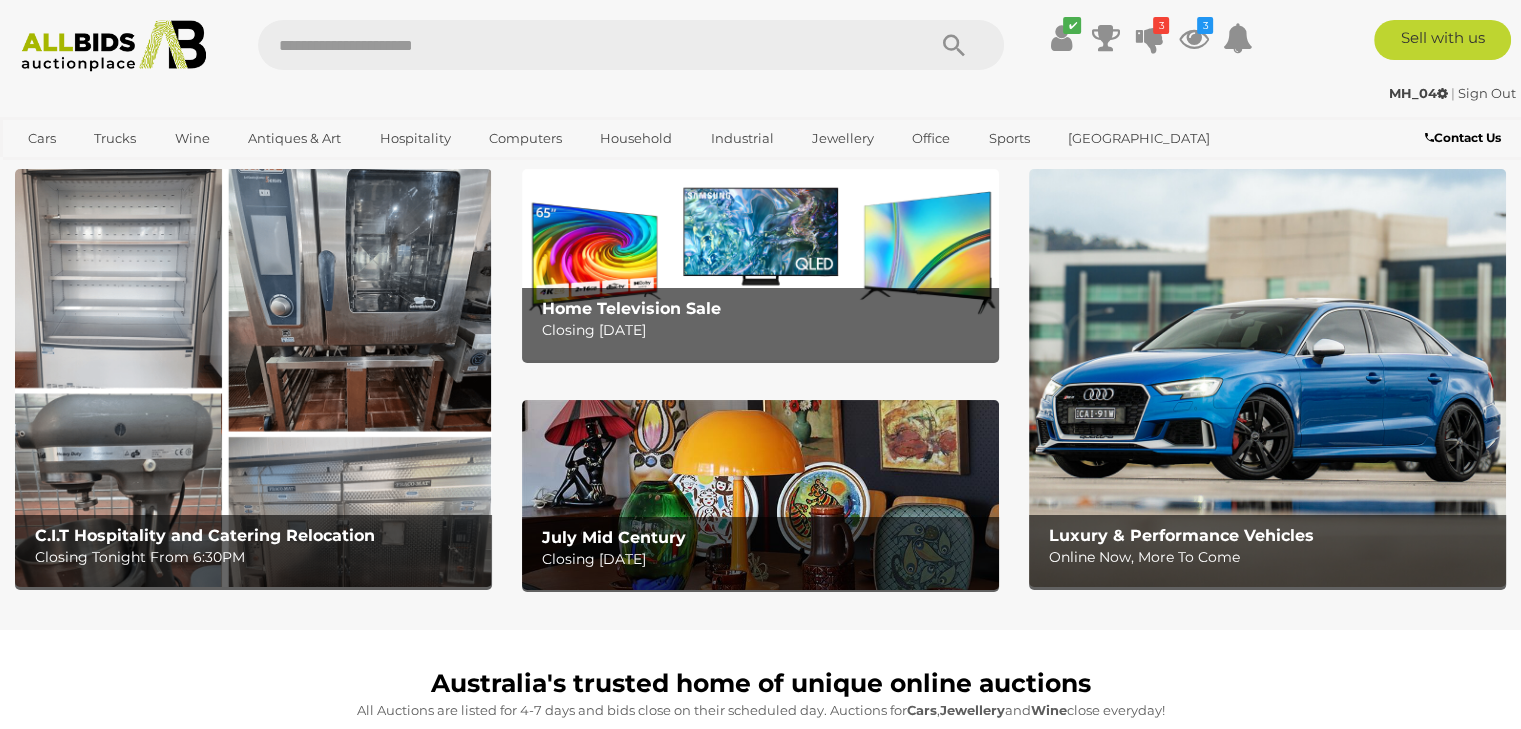 scroll, scrollTop: 46, scrollLeft: 0, axis: vertical 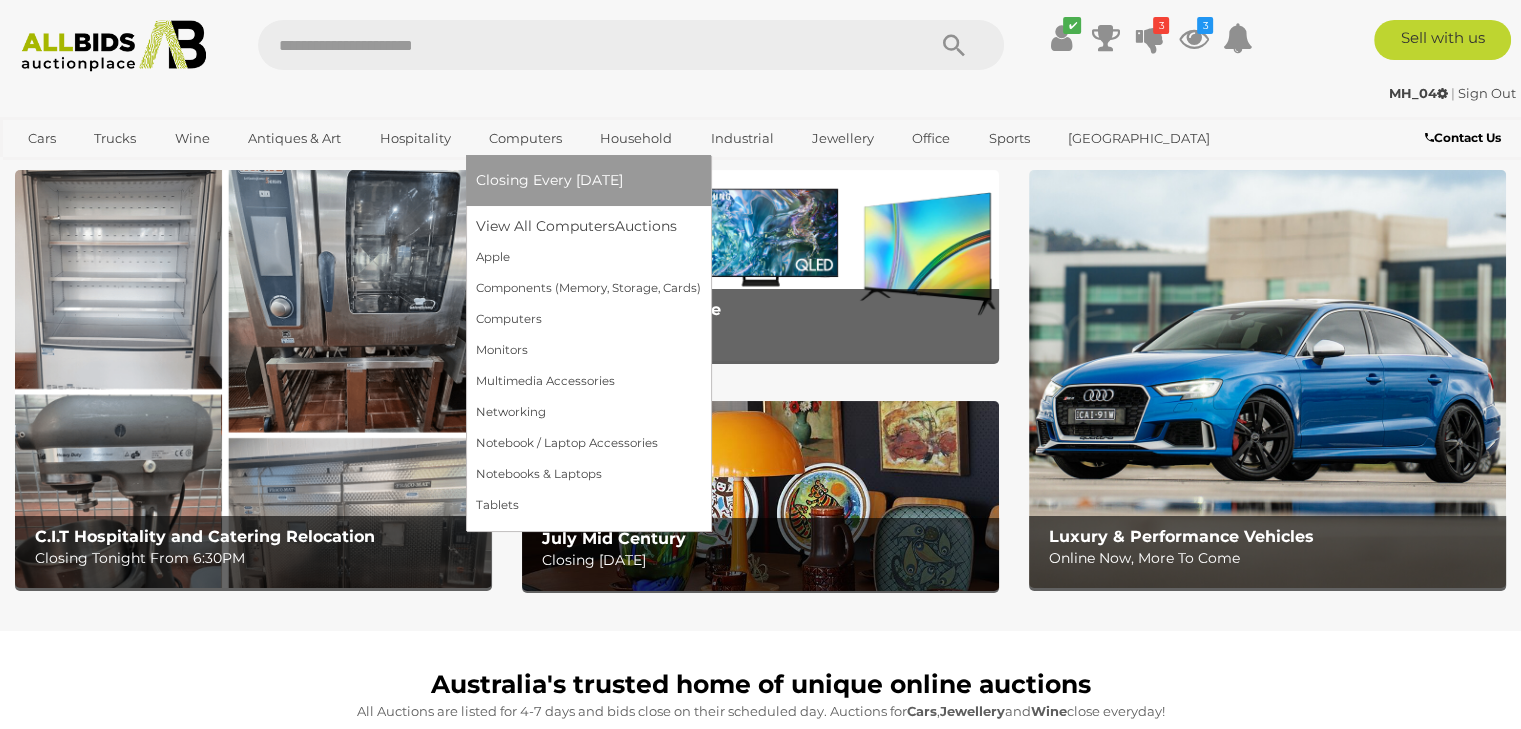 click on "Closing Every [DATE]" at bounding box center (549, 180) 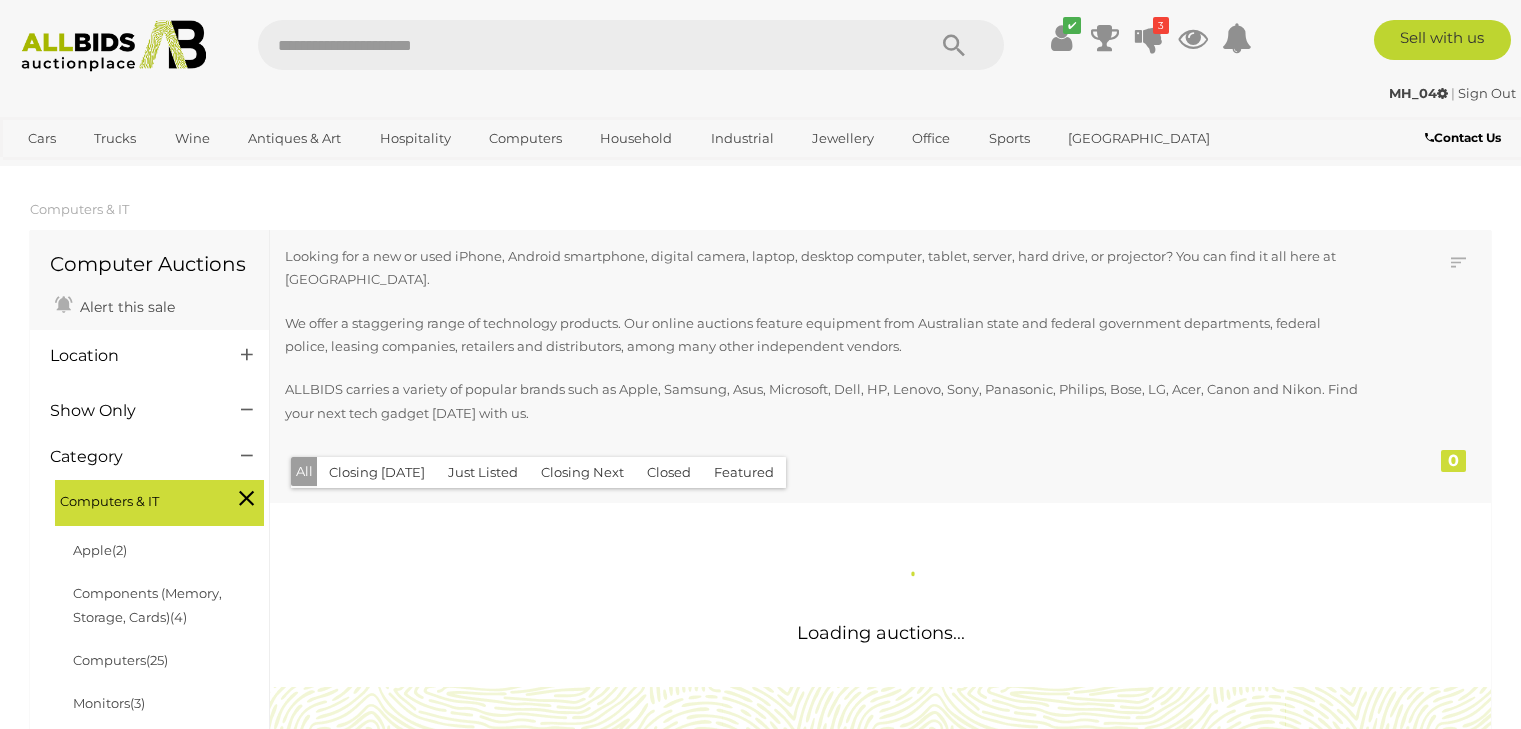 scroll, scrollTop: 0, scrollLeft: 0, axis: both 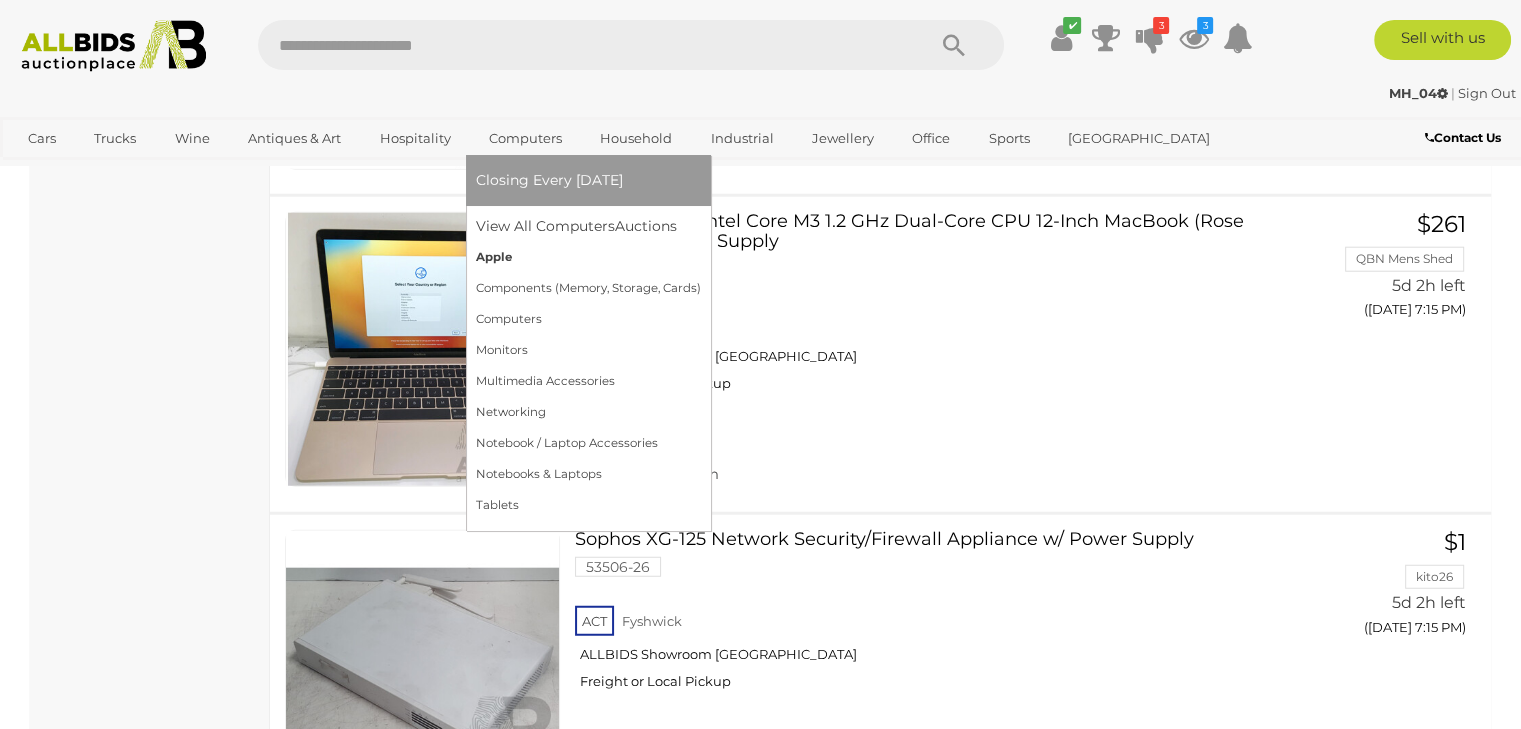 click on "Apple" at bounding box center [588, 257] 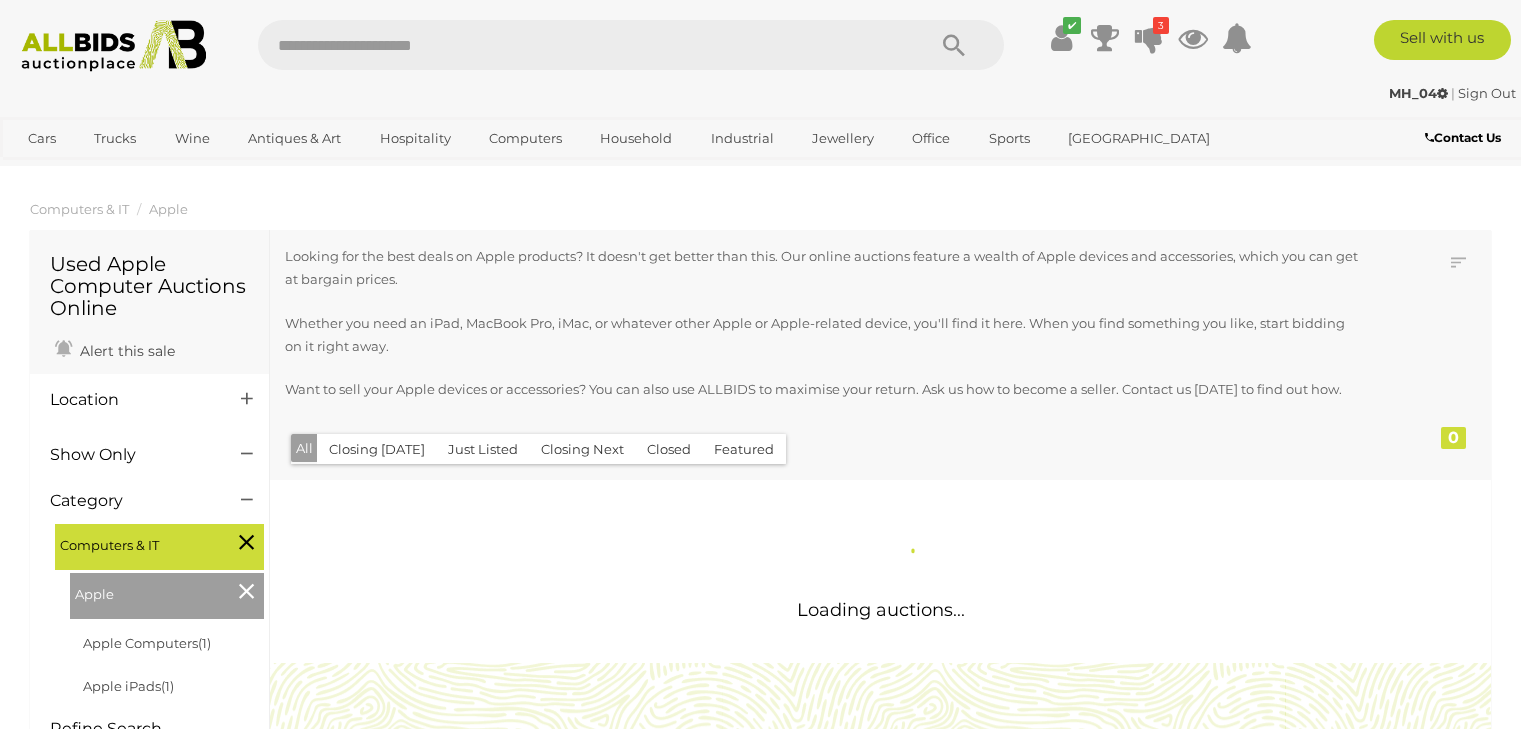 scroll, scrollTop: 0, scrollLeft: 0, axis: both 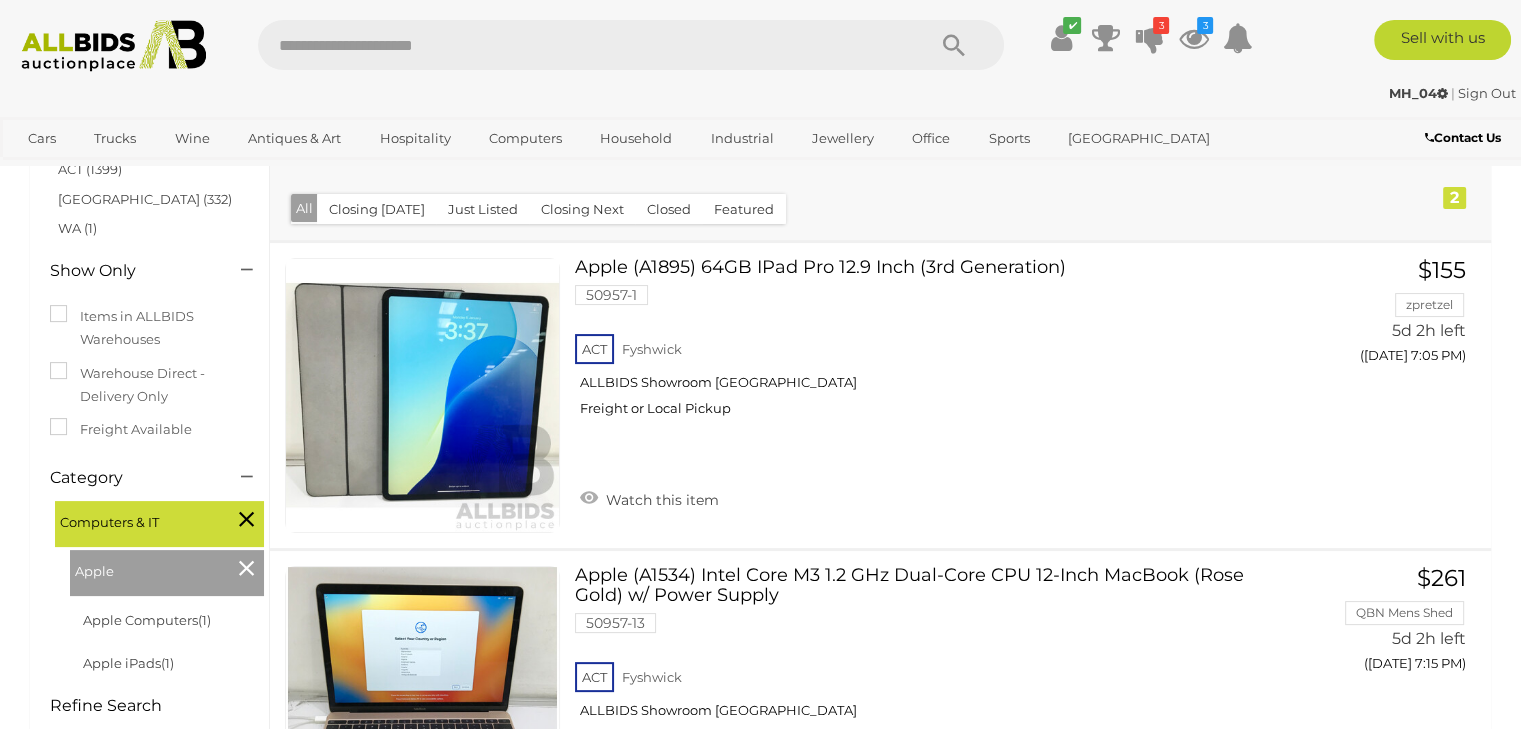 click at bounding box center [581, 45] 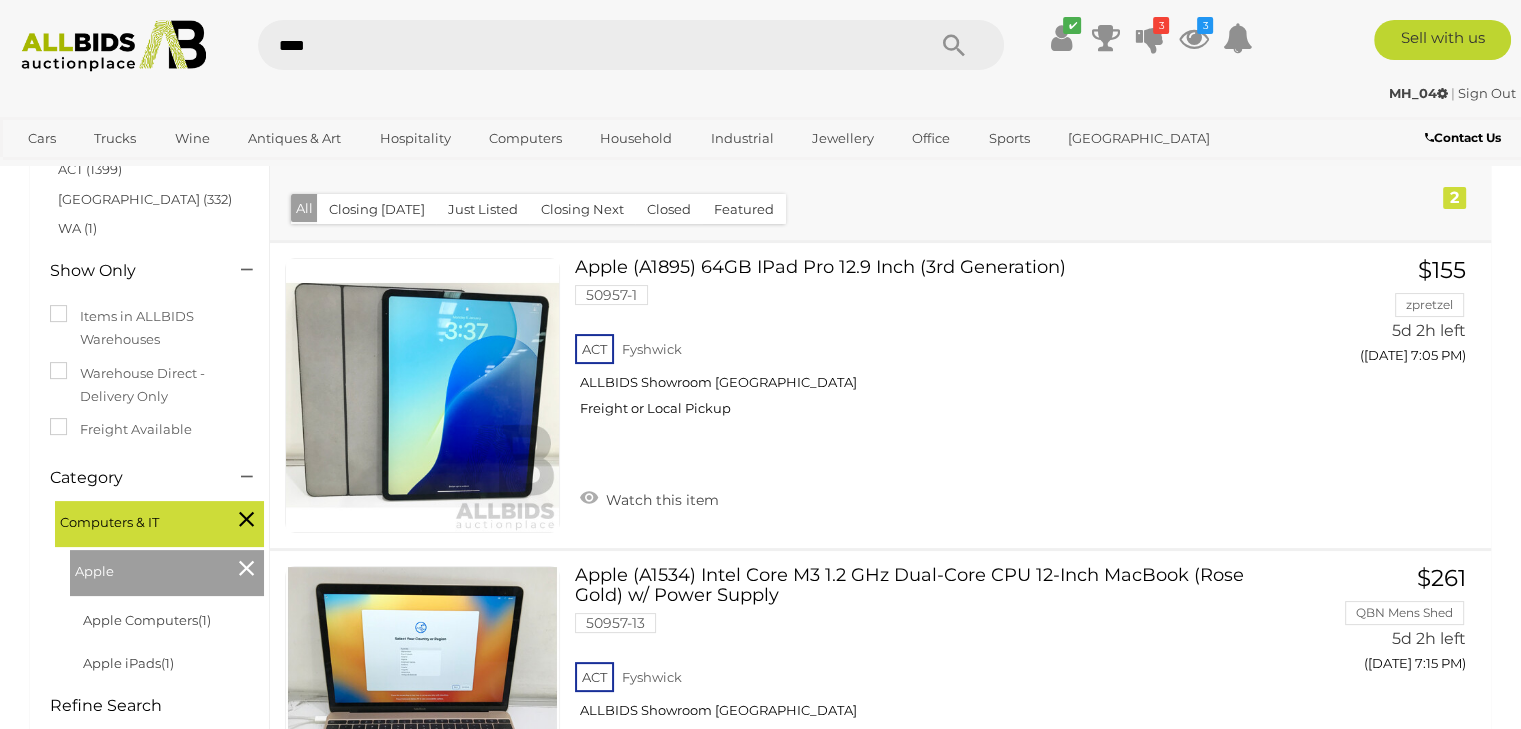 type on "*****" 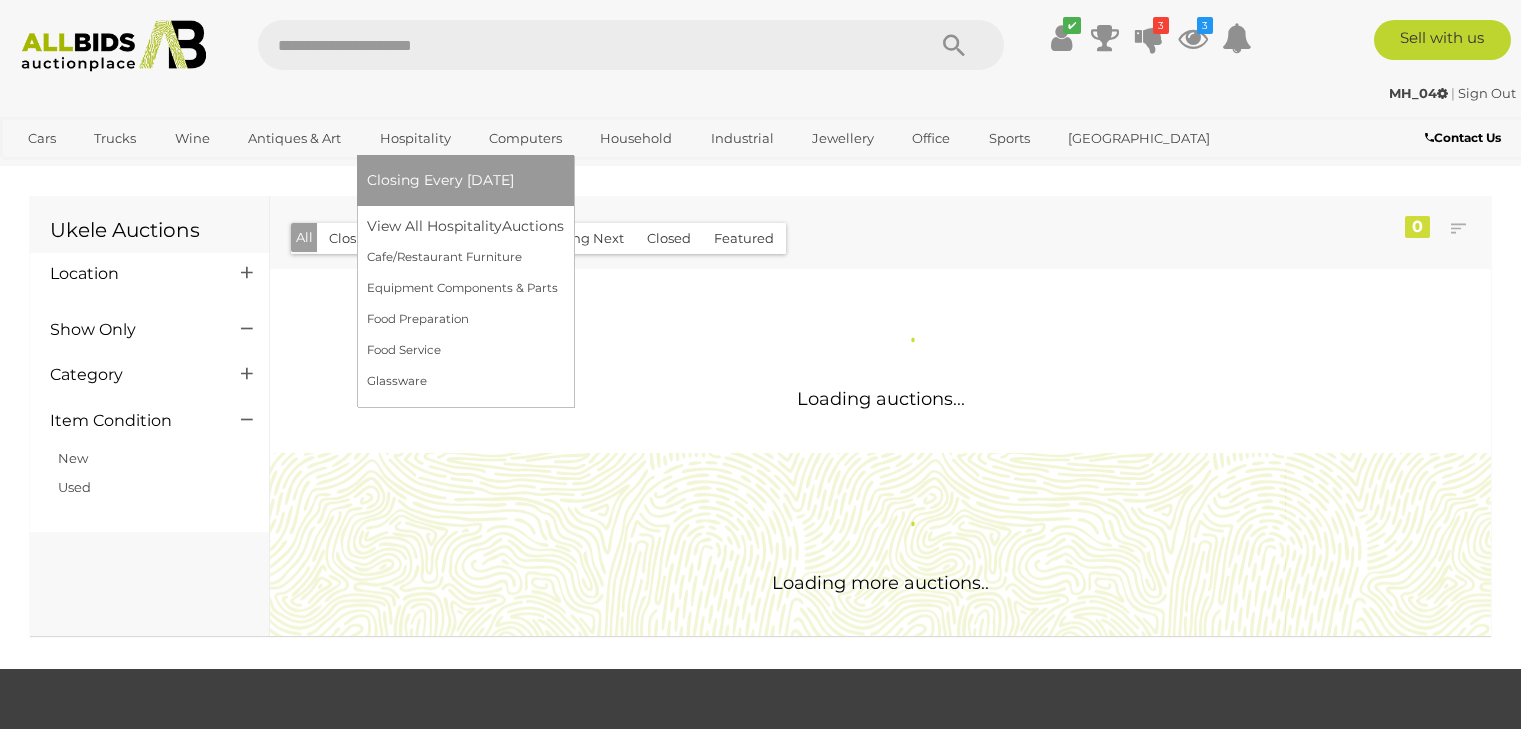 scroll, scrollTop: 0, scrollLeft: 0, axis: both 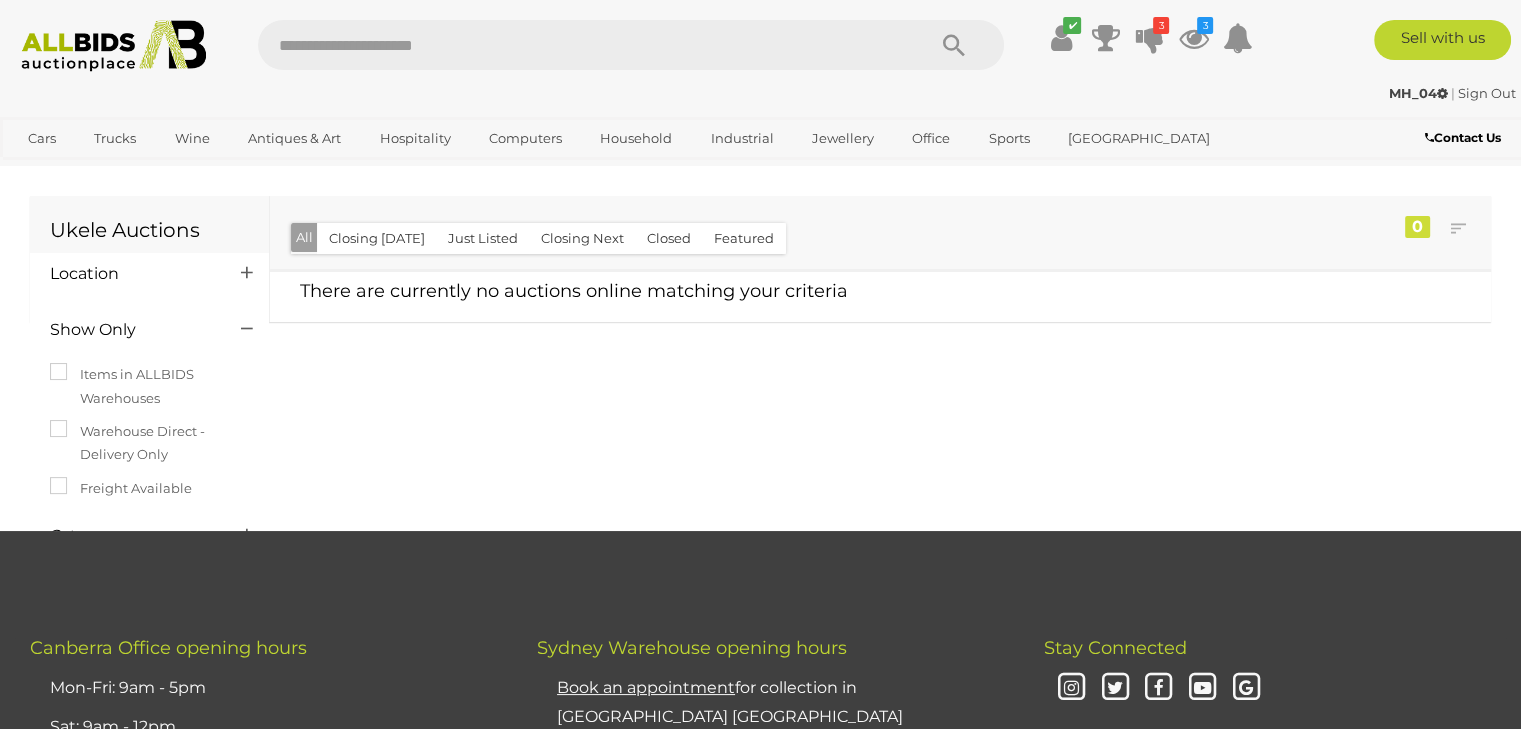 click at bounding box center [581, 45] 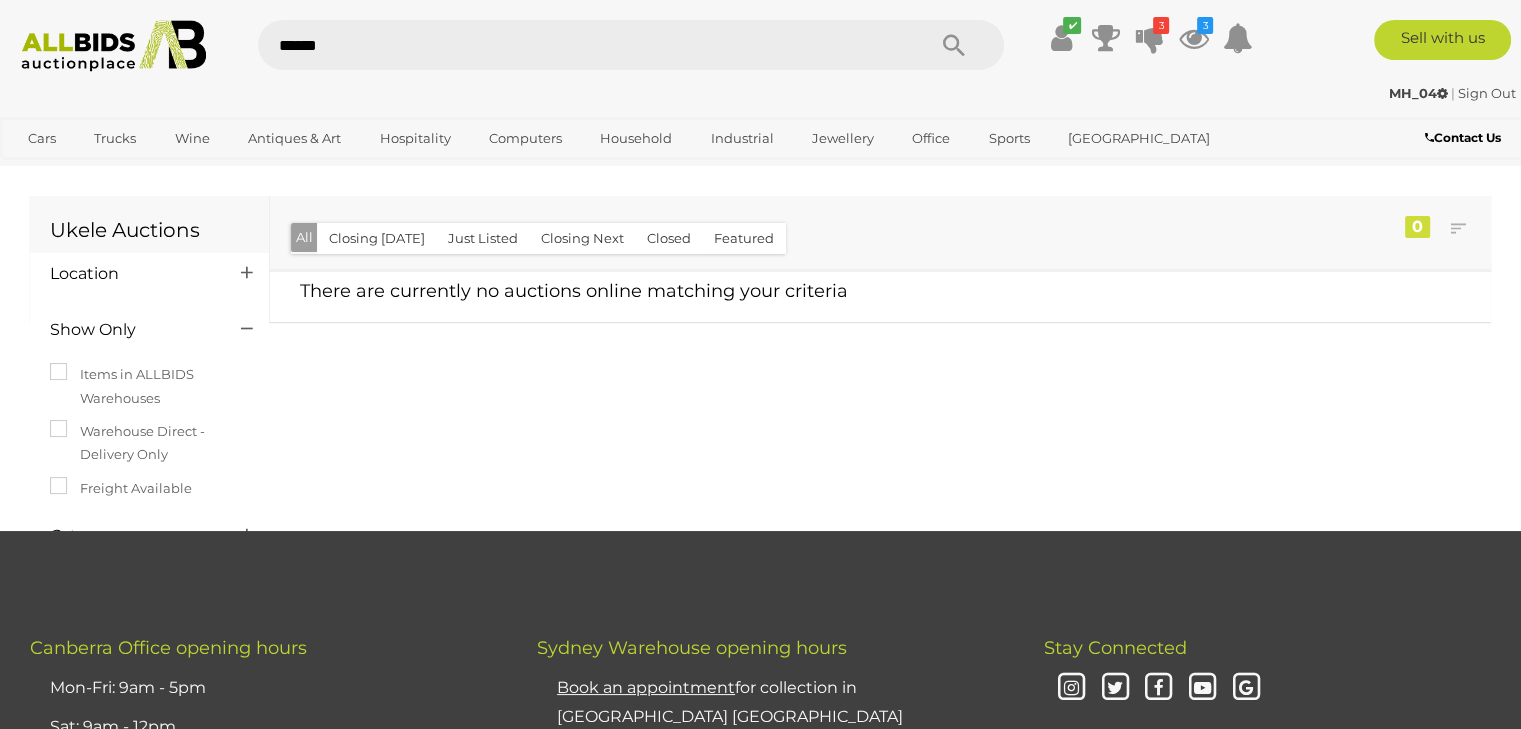 type on "*******" 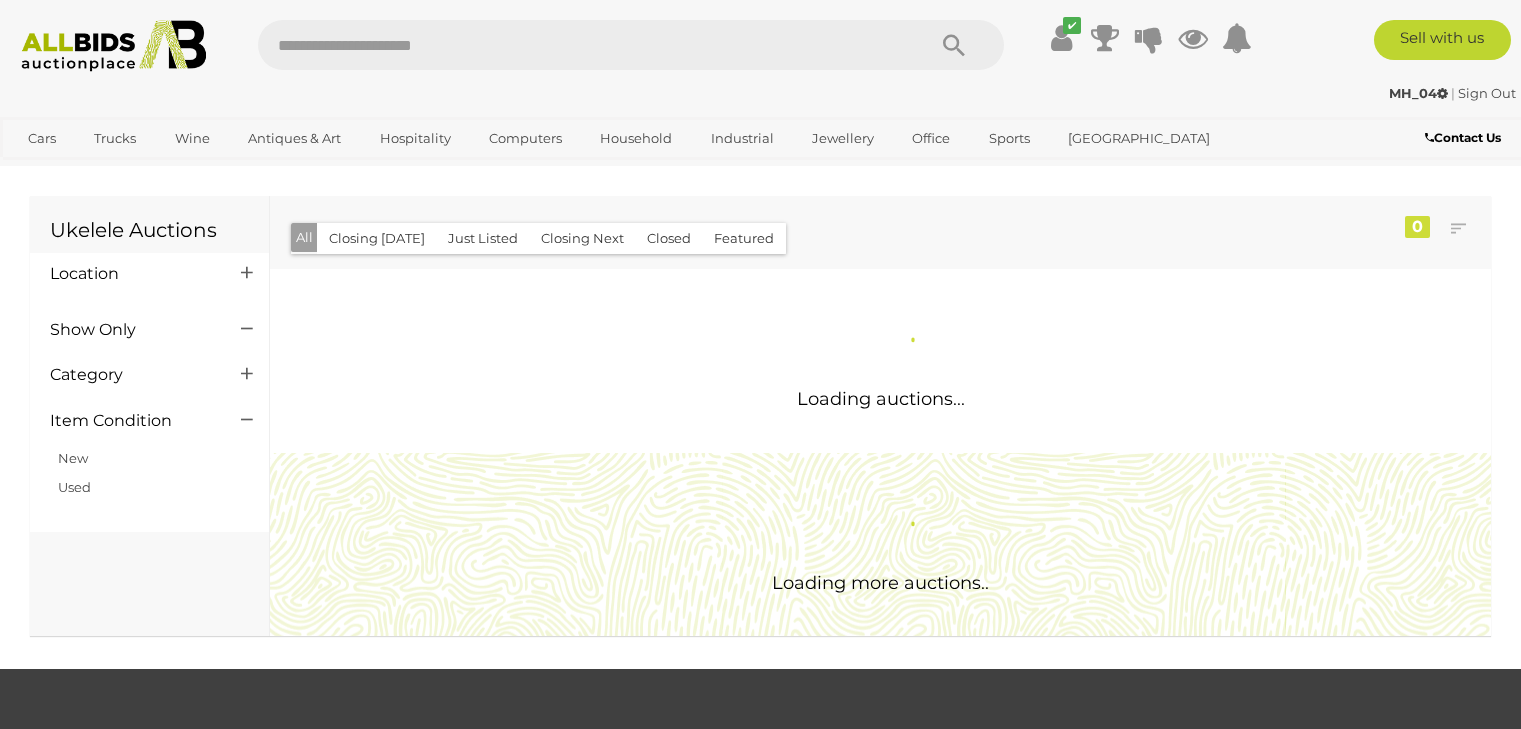 scroll, scrollTop: 0, scrollLeft: 0, axis: both 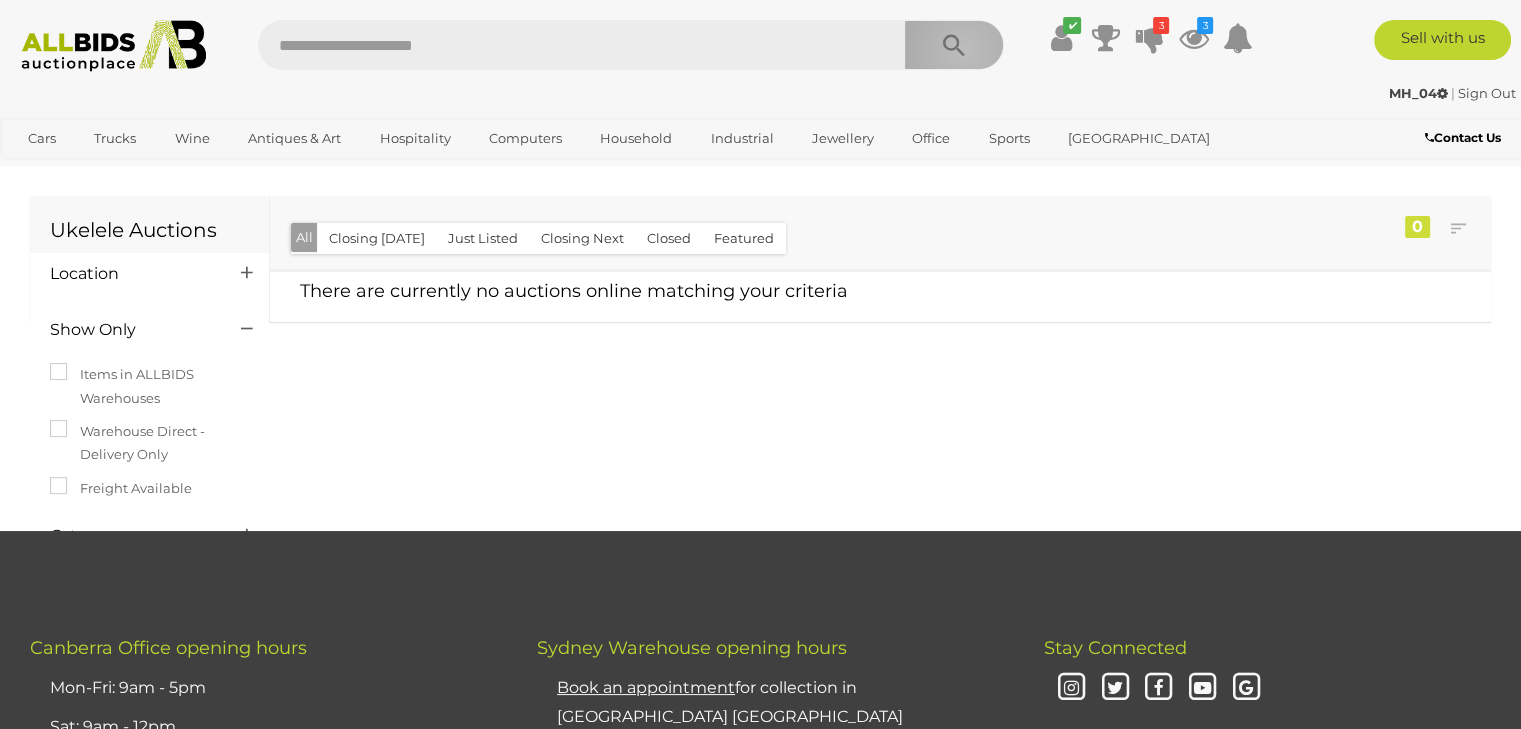 click at bounding box center (954, 46) 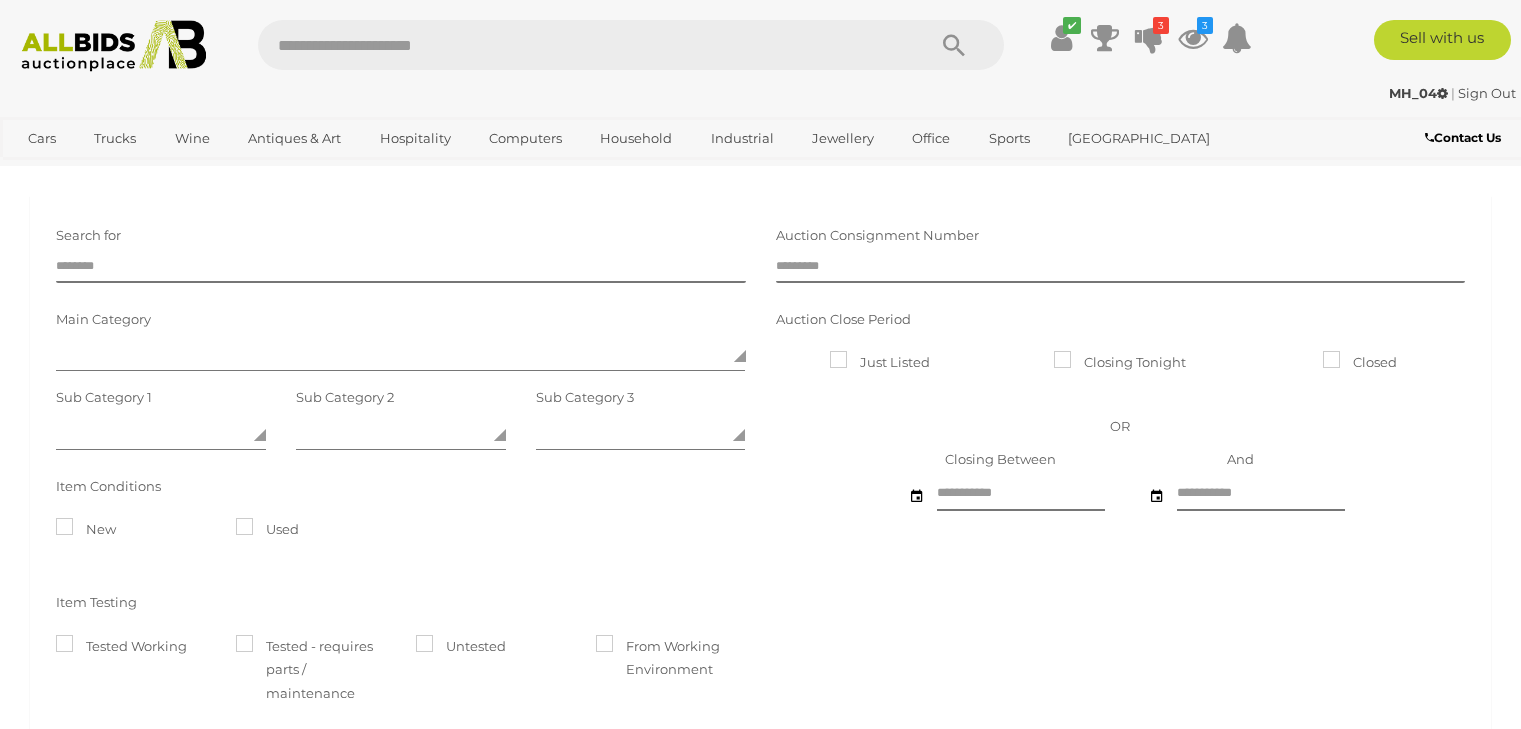 scroll, scrollTop: 0, scrollLeft: 0, axis: both 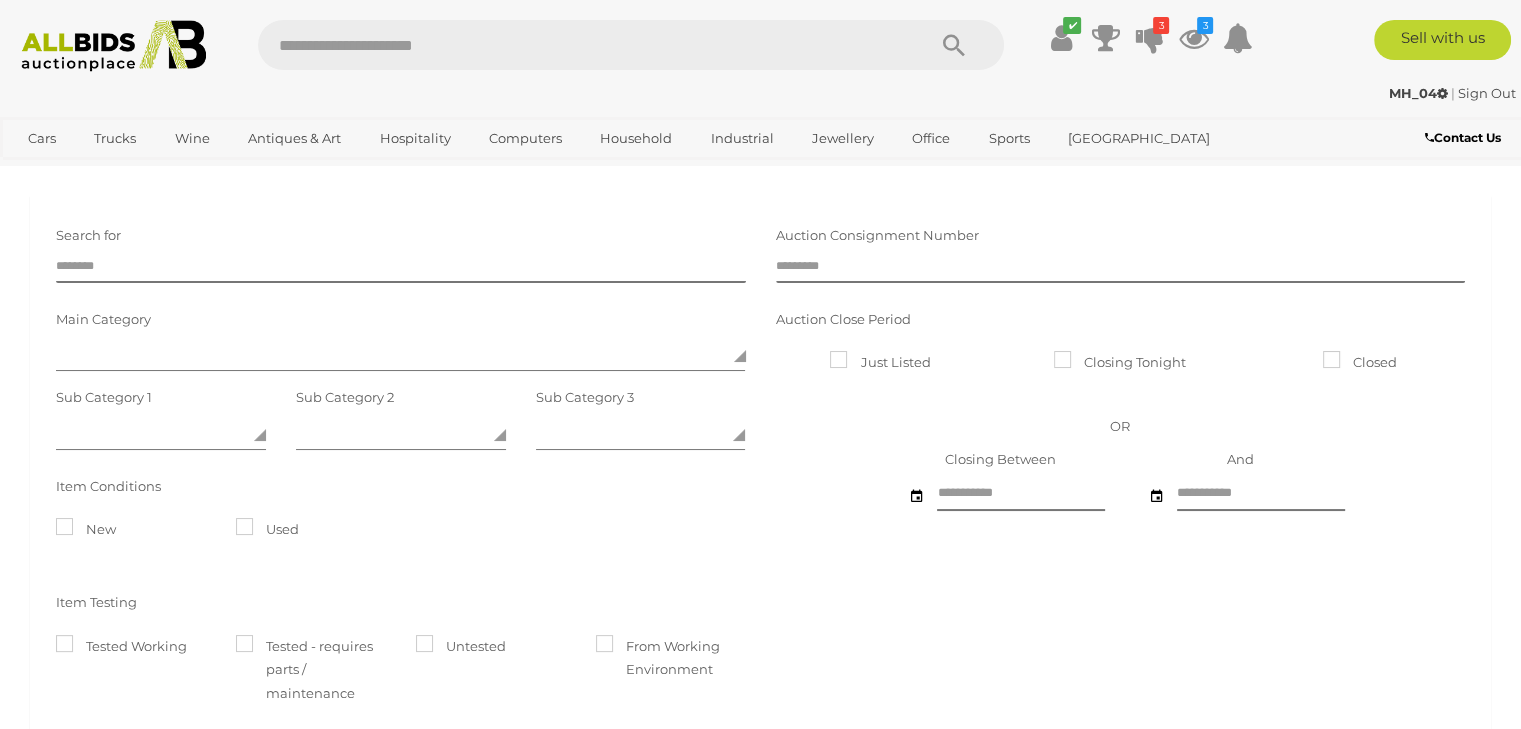 click at bounding box center [581, 45] 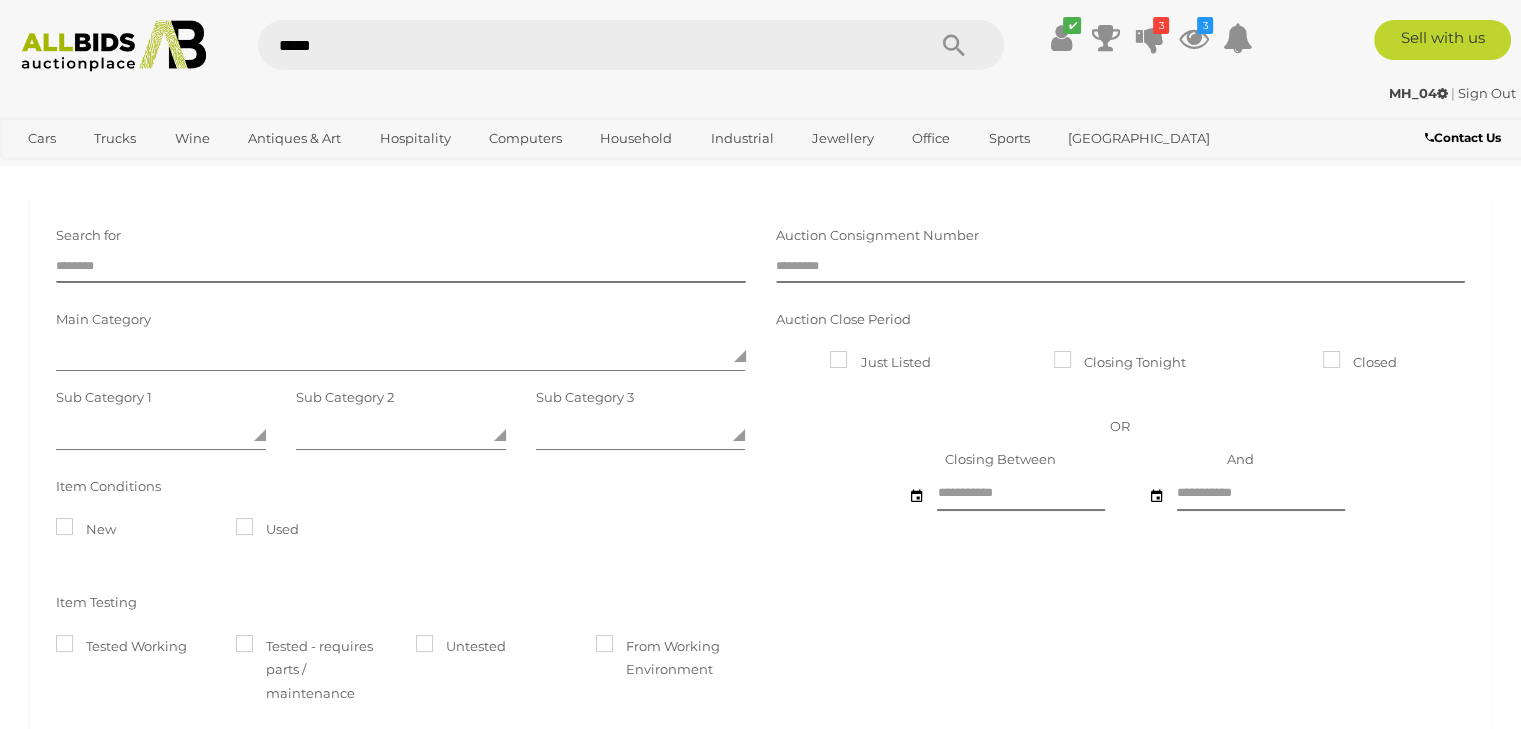 type on "******" 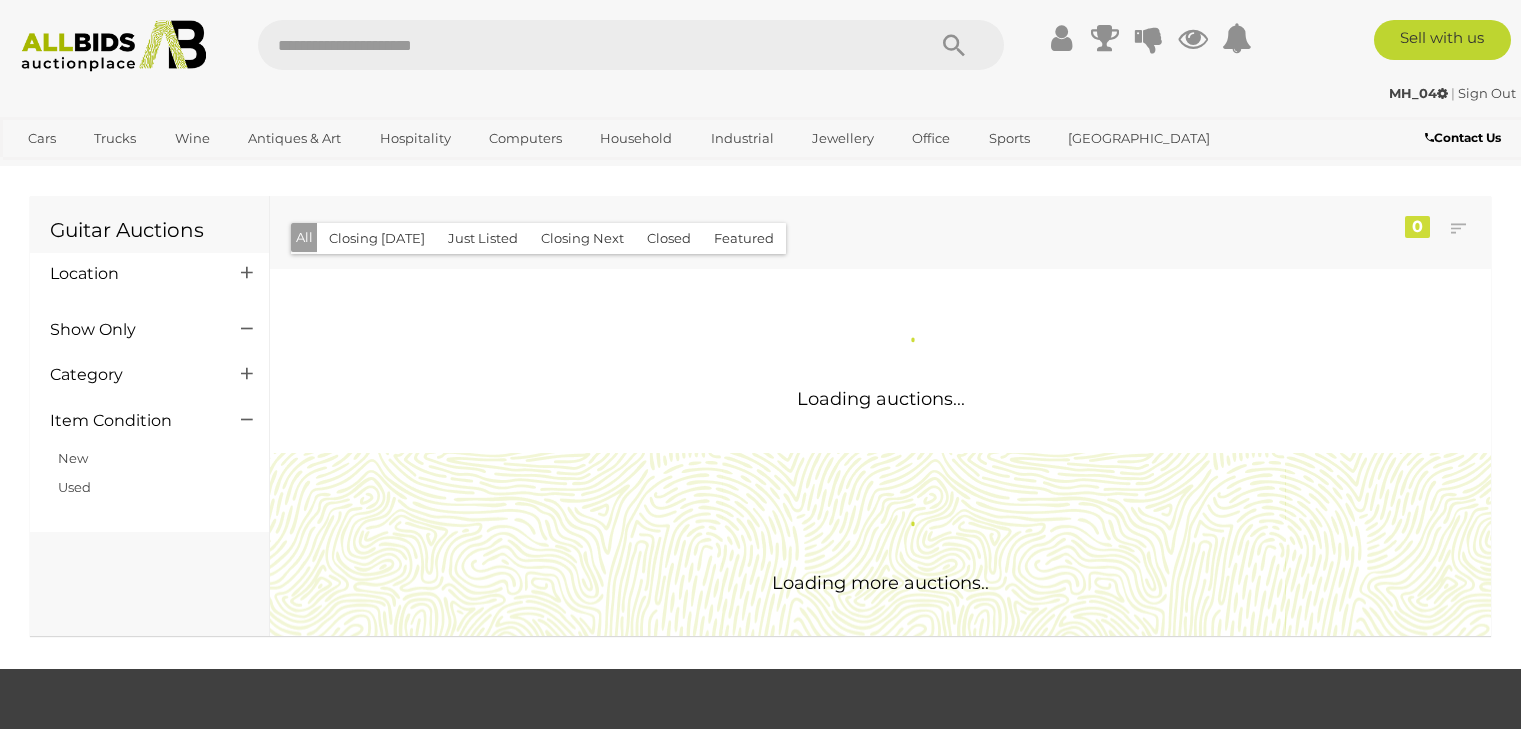 scroll, scrollTop: 0, scrollLeft: 0, axis: both 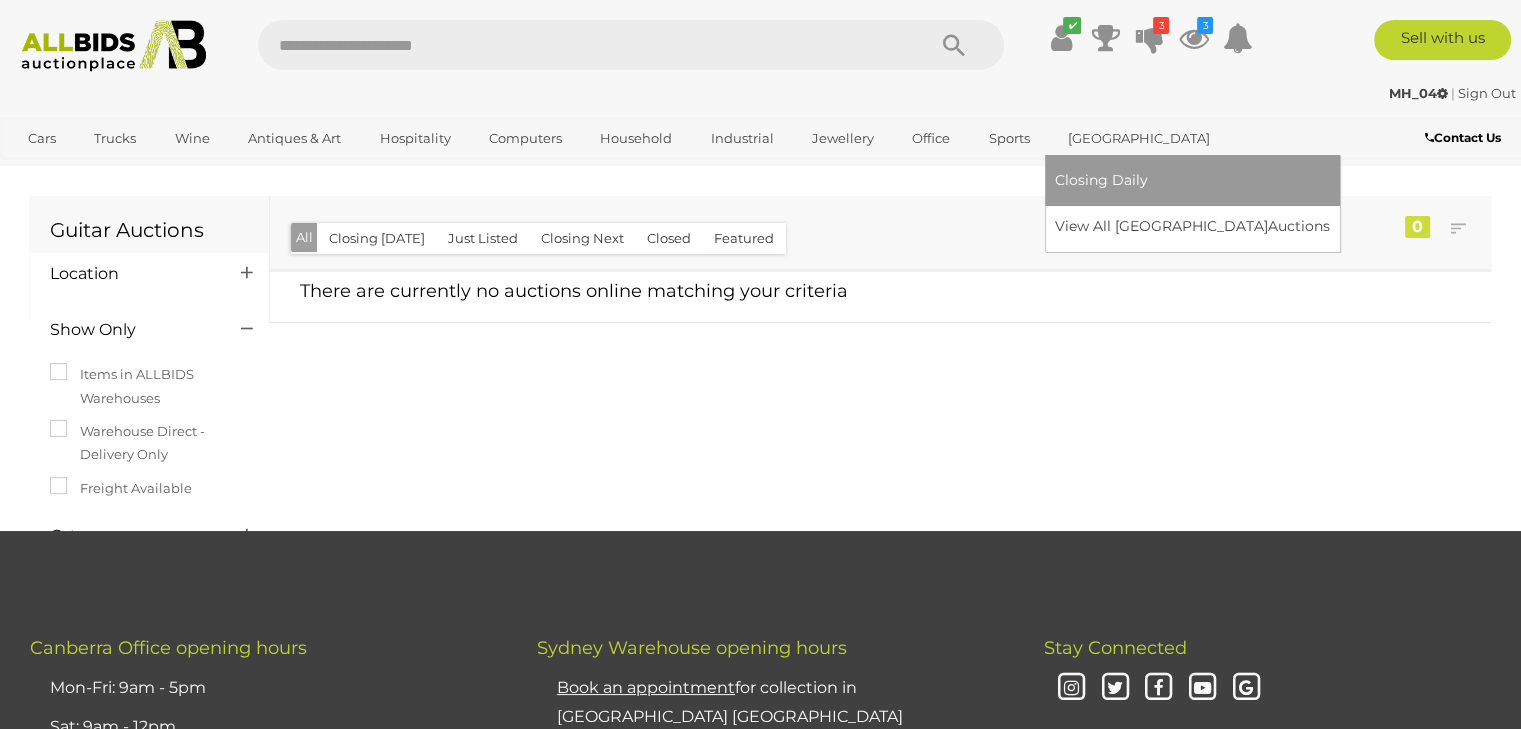 click on "Closing Daily" at bounding box center (1101, 180) 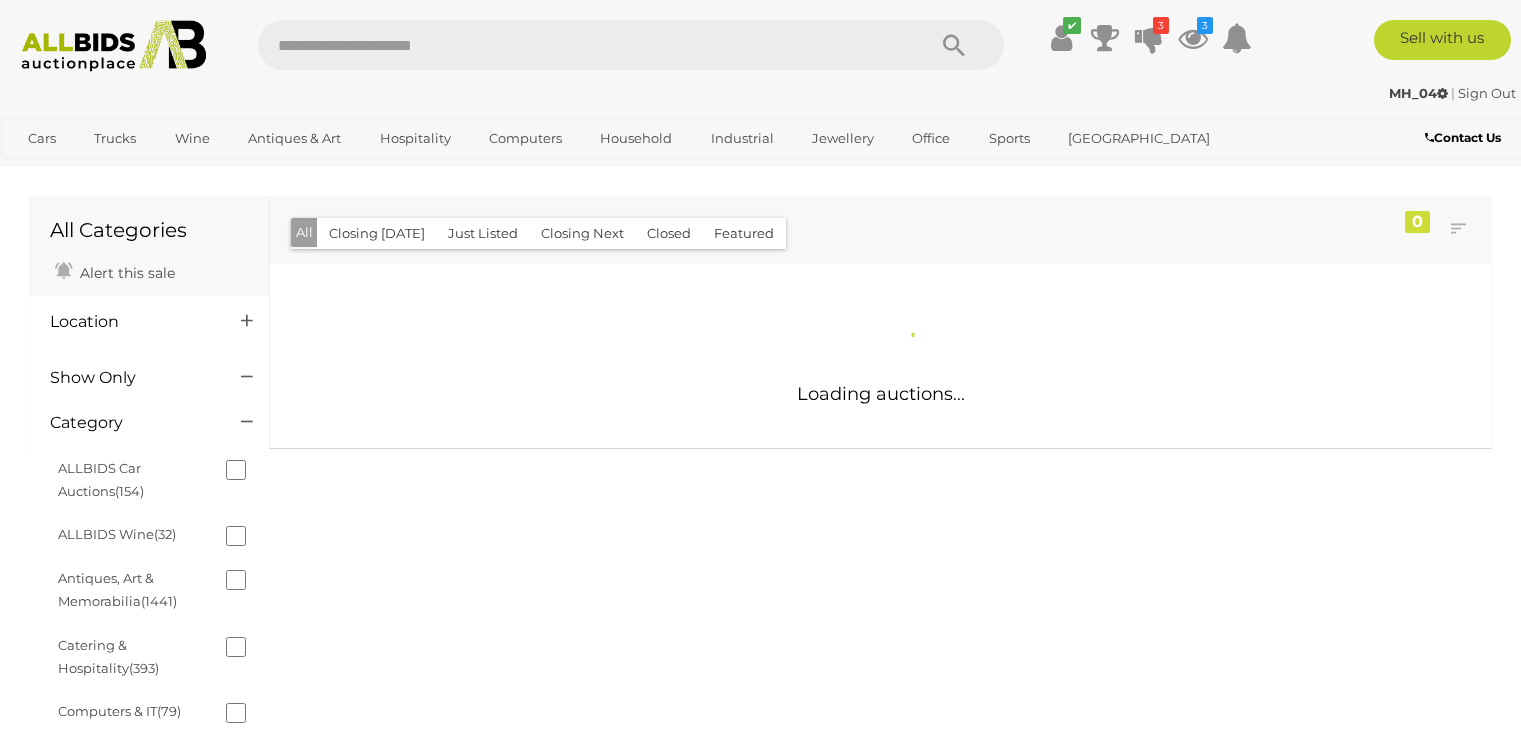 scroll, scrollTop: 0, scrollLeft: 0, axis: both 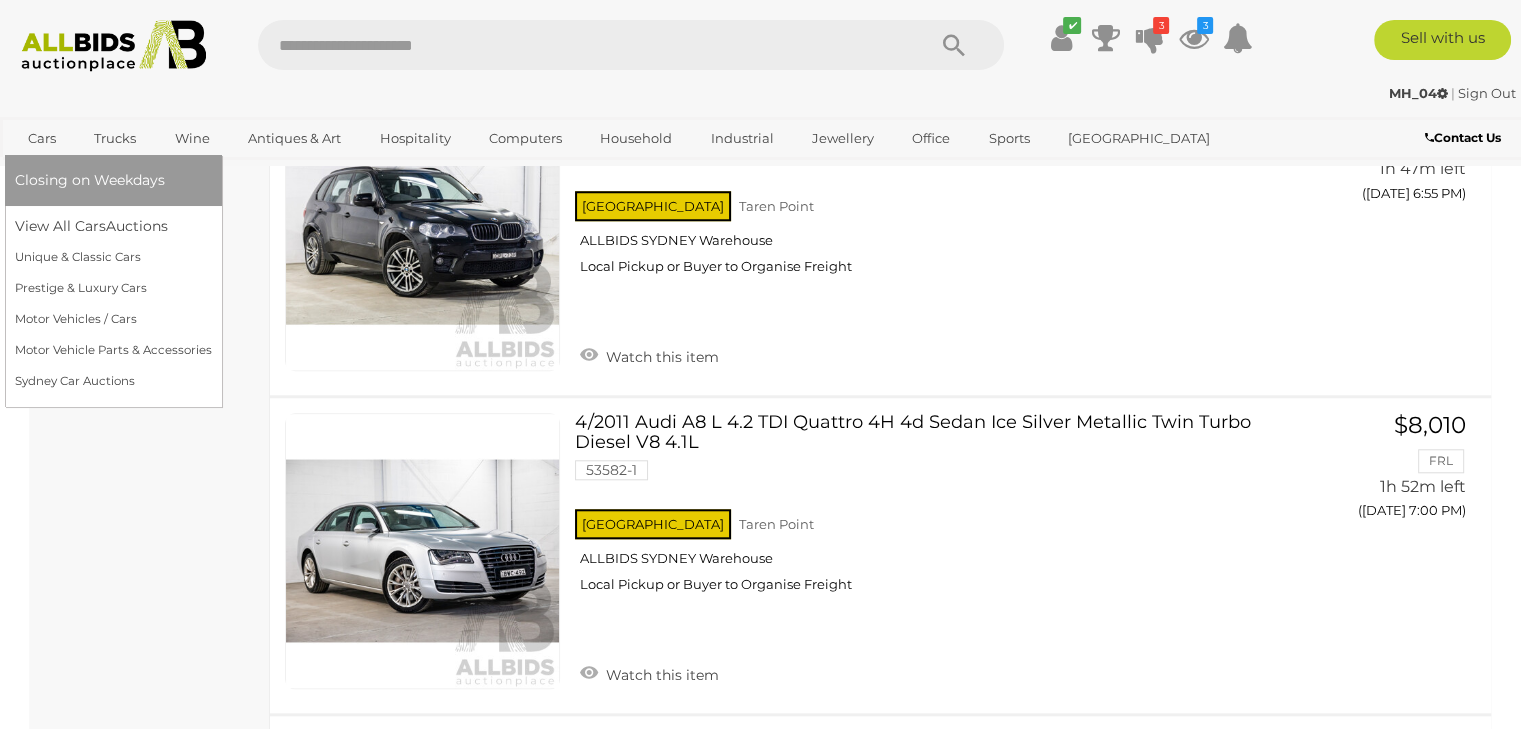 click on "Closing on Weekdays" at bounding box center [90, 180] 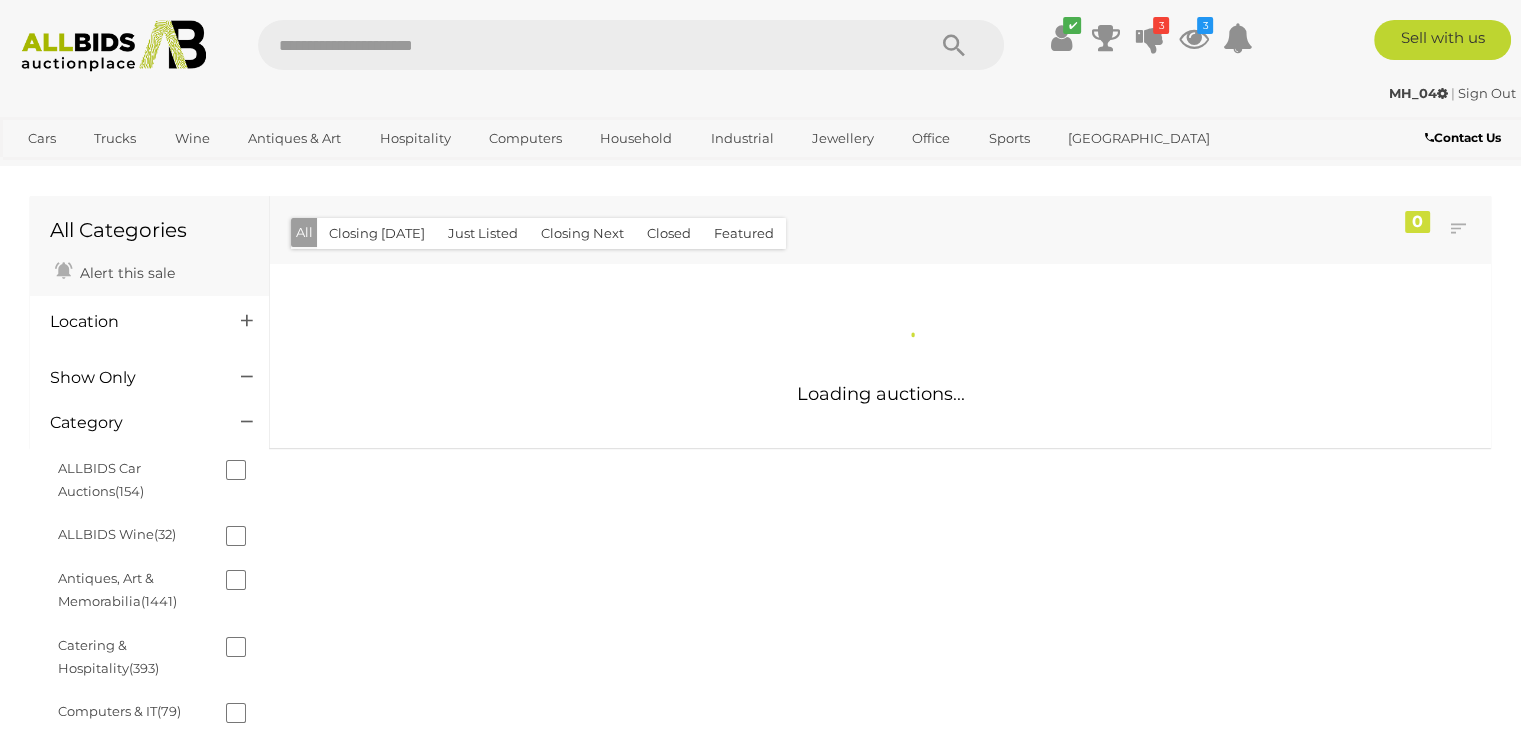 scroll, scrollTop: 1576, scrollLeft: 0, axis: vertical 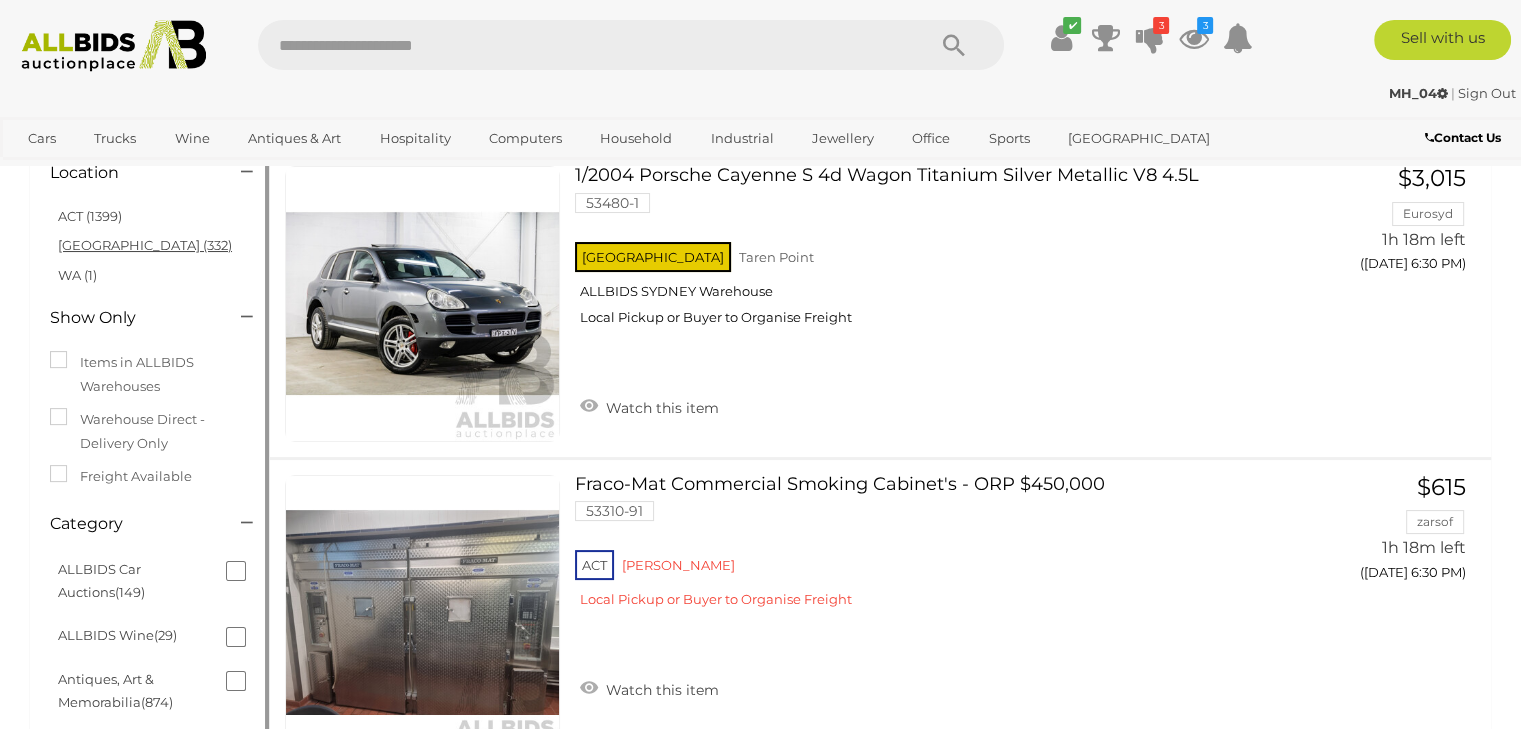 click on "[GEOGRAPHIC_DATA] (332)" at bounding box center [145, 245] 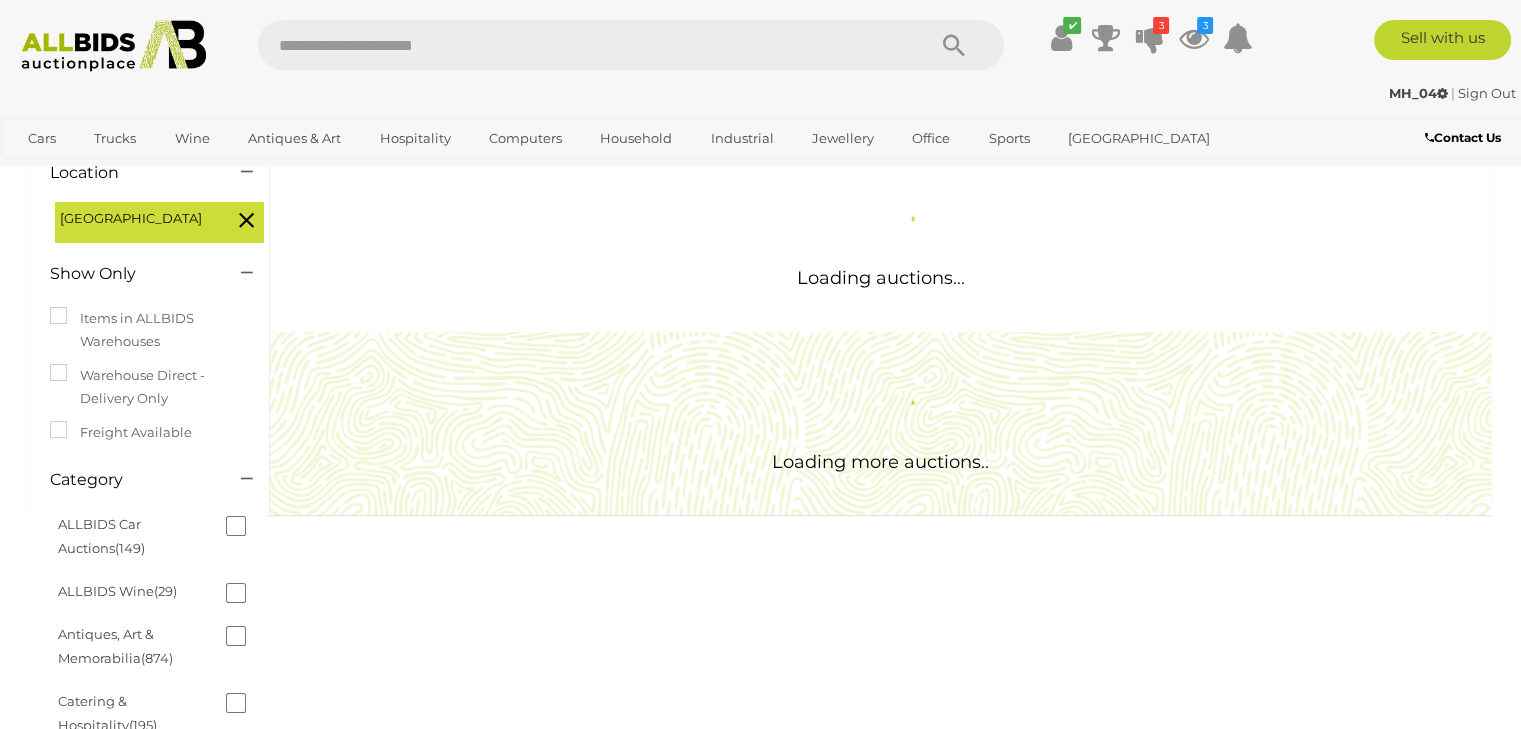 scroll, scrollTop: 0, scrollLeft: 0, axis: both 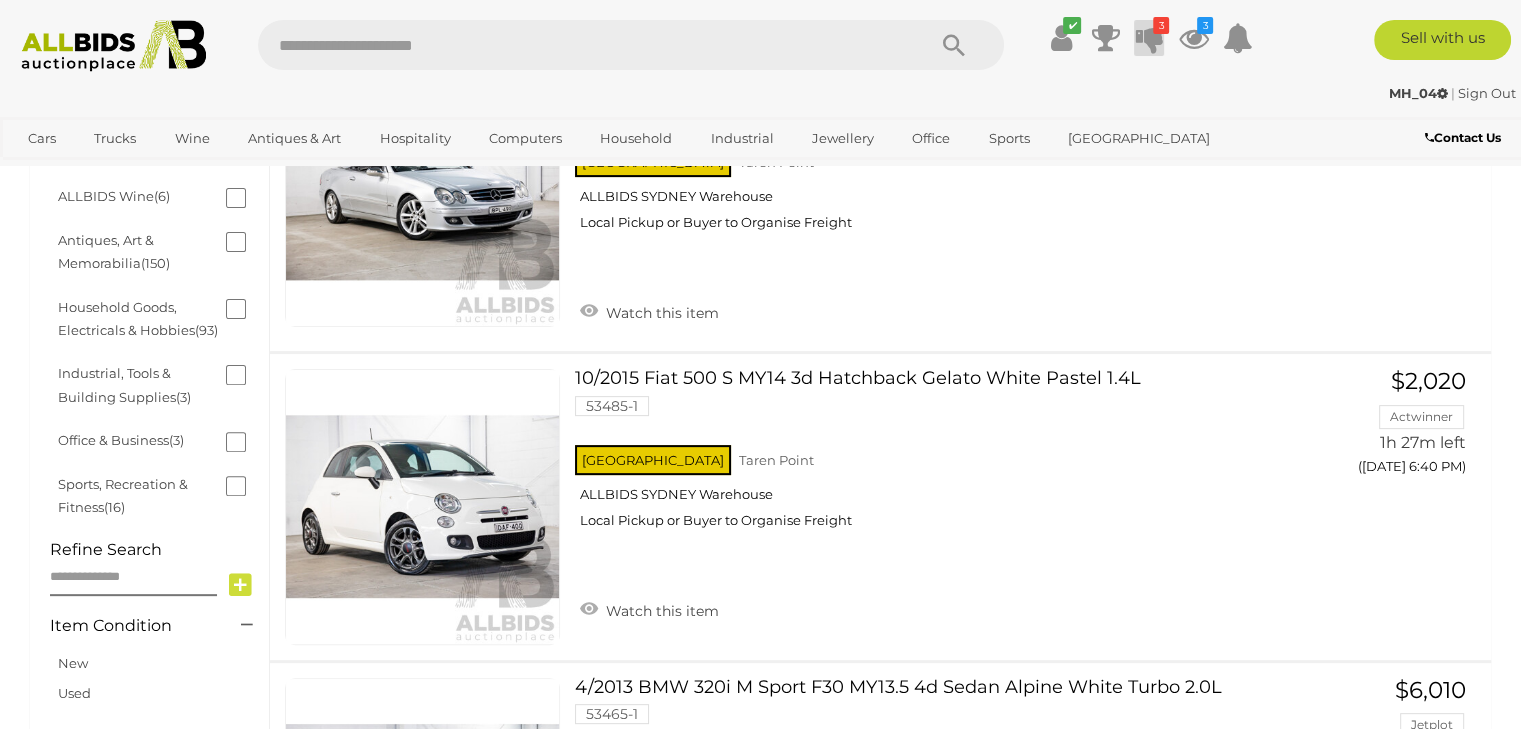 click at bounding box center [1149, 38] 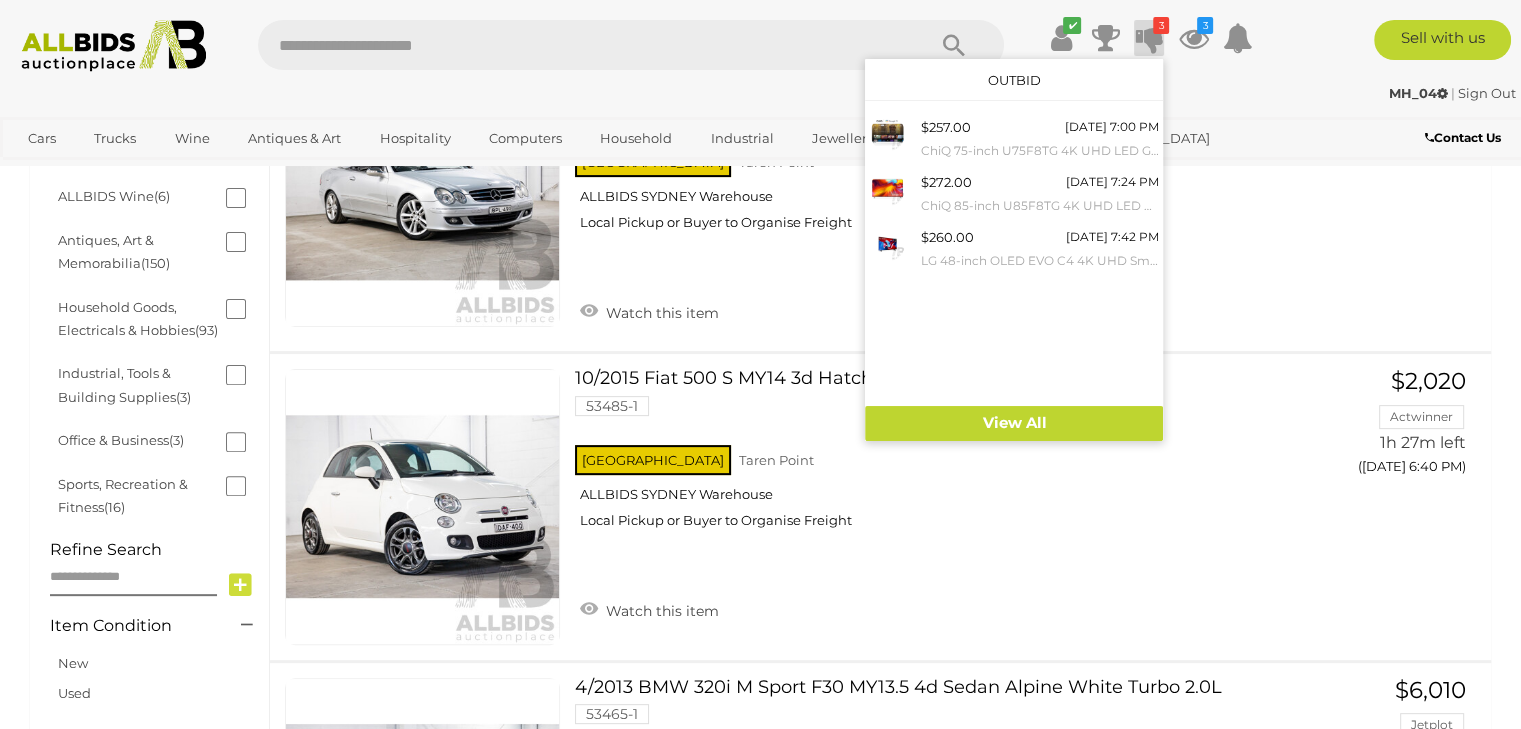 click on "MH_04
|
Sign Out" at bounding box center (760, 93) 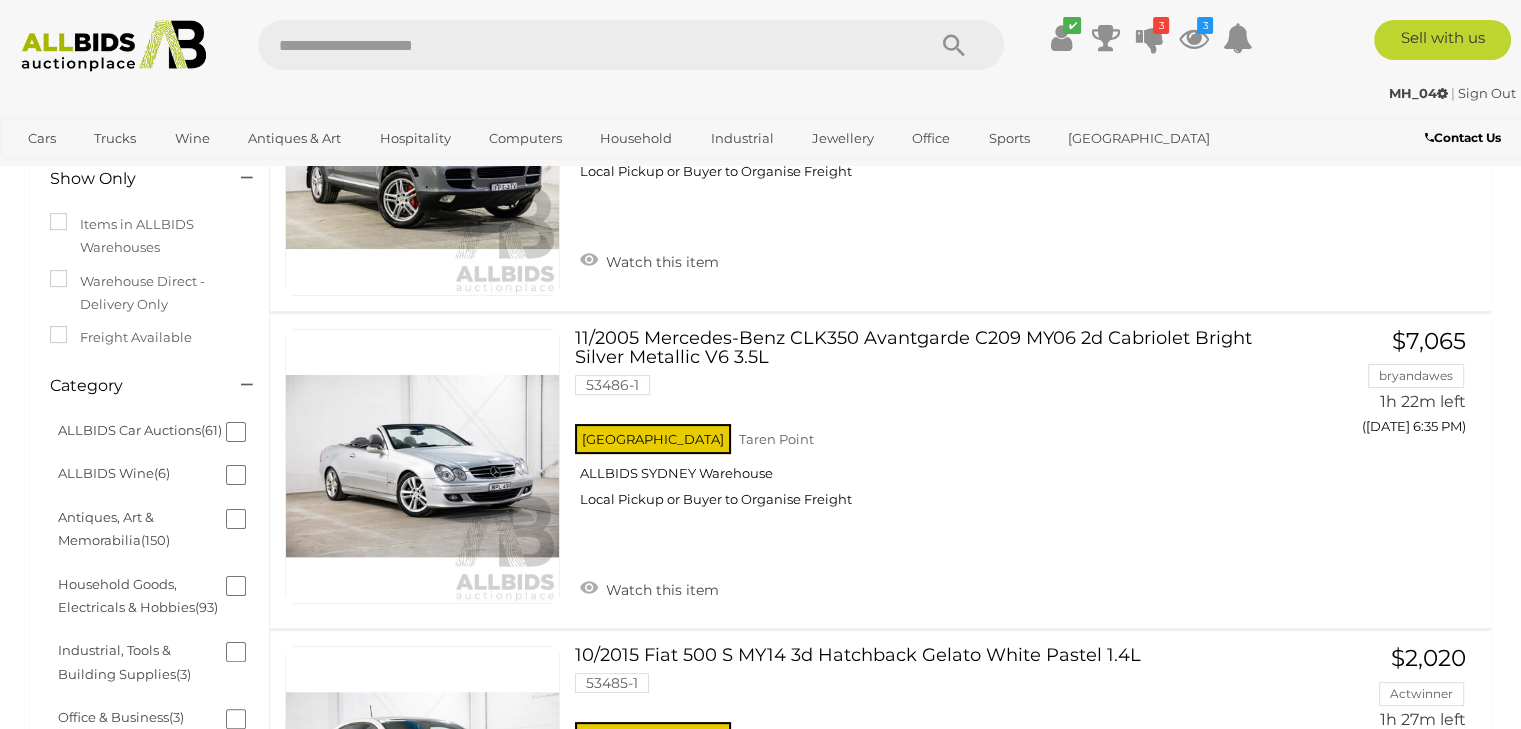 scroll, scrollTop: 300, scrollLeft: 0, axis: vertical 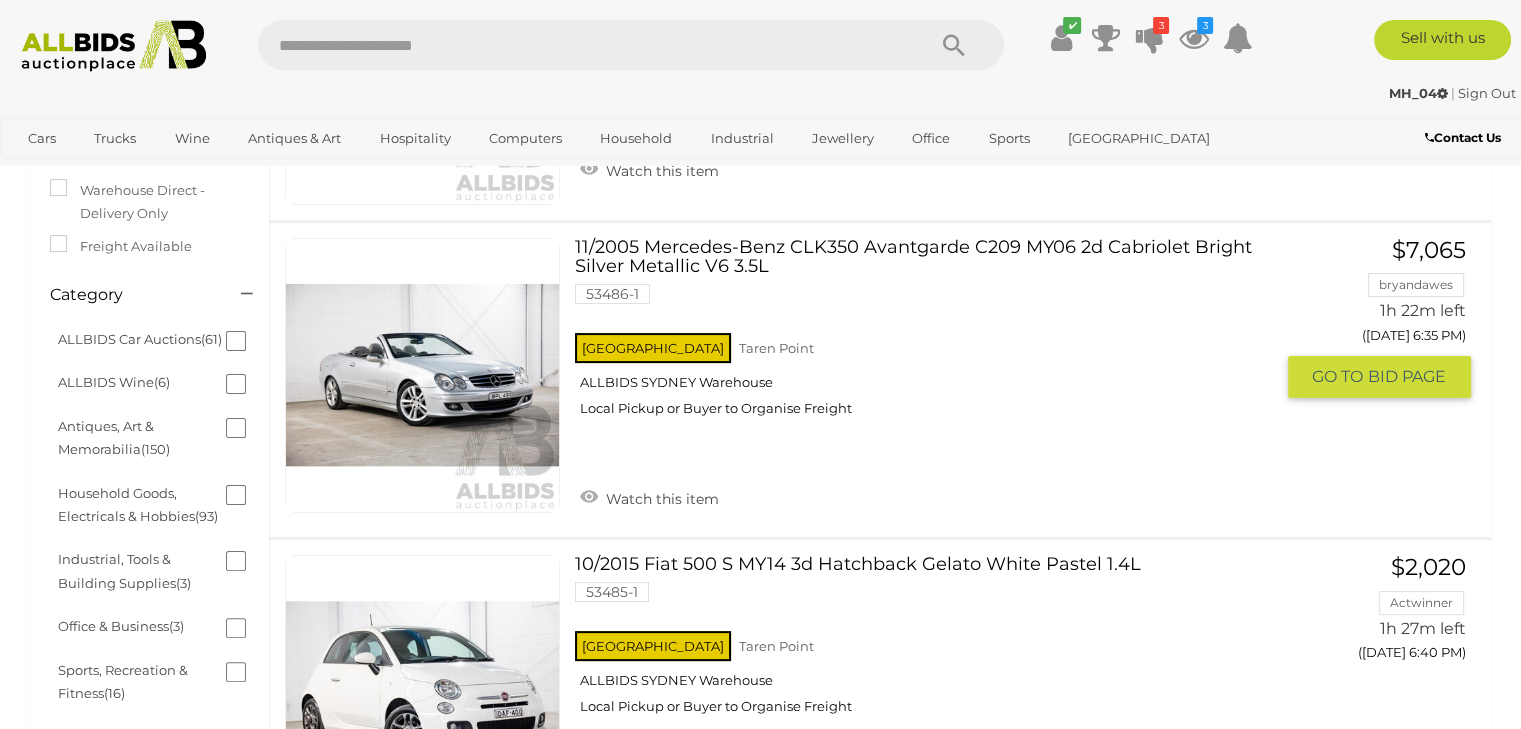 drag, startPoint x: 444, startPoint y: 523, endPoint x: 277, endPoint y: 446, distance: 183.89671 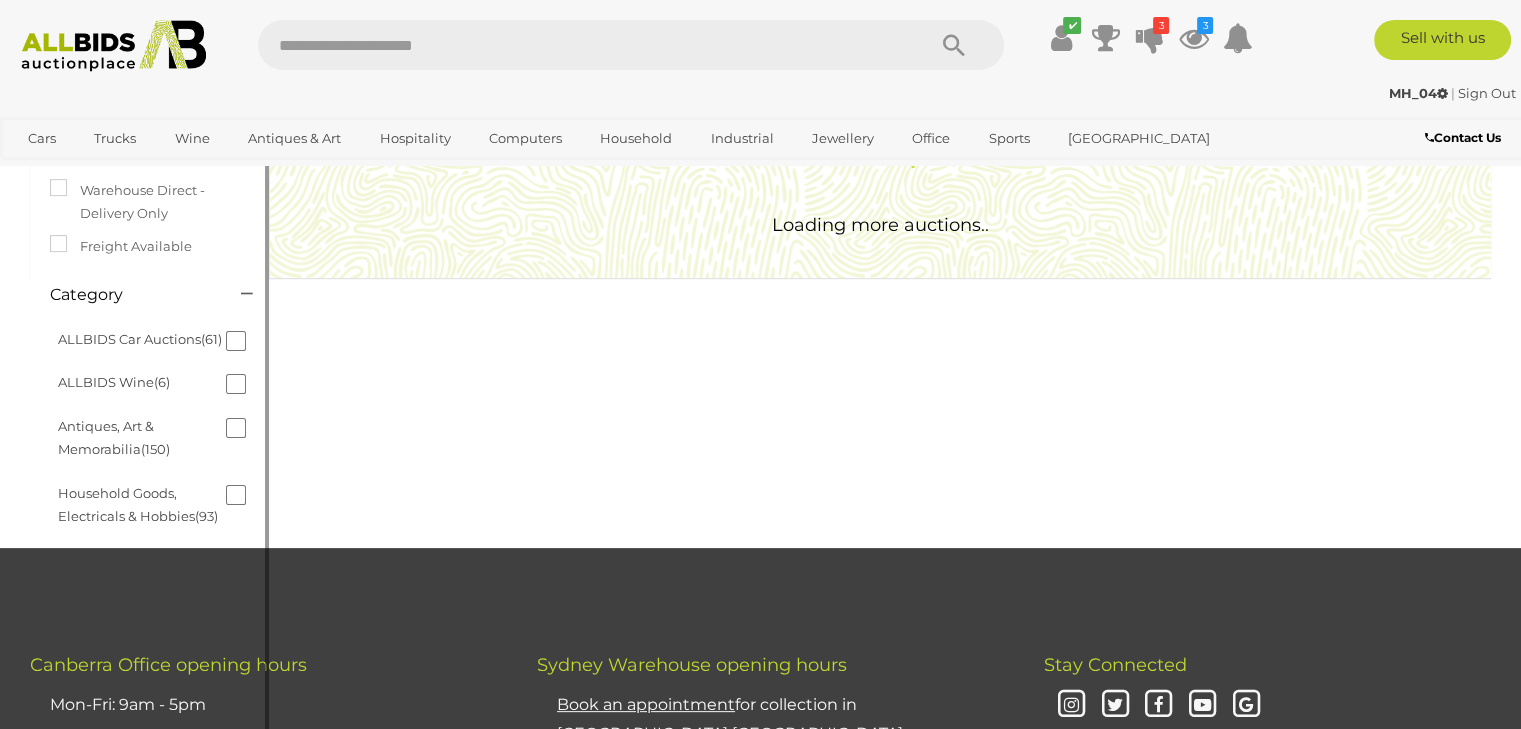 scroll, scrollTop: 0, scrollLeft: 0, axis: both 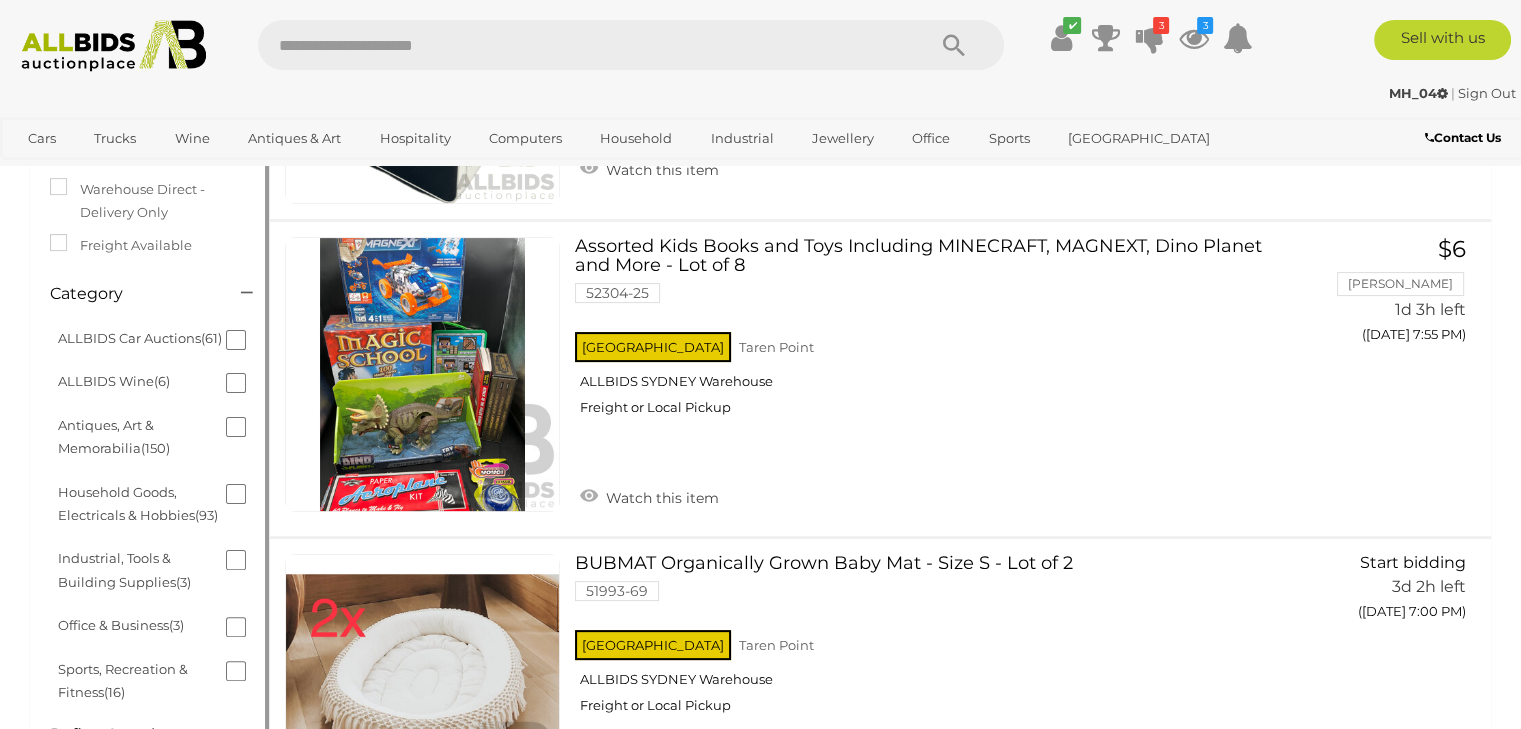 click on "Industrial, Tools & Building Supplies
(3)" at bounding box center [152, 570] 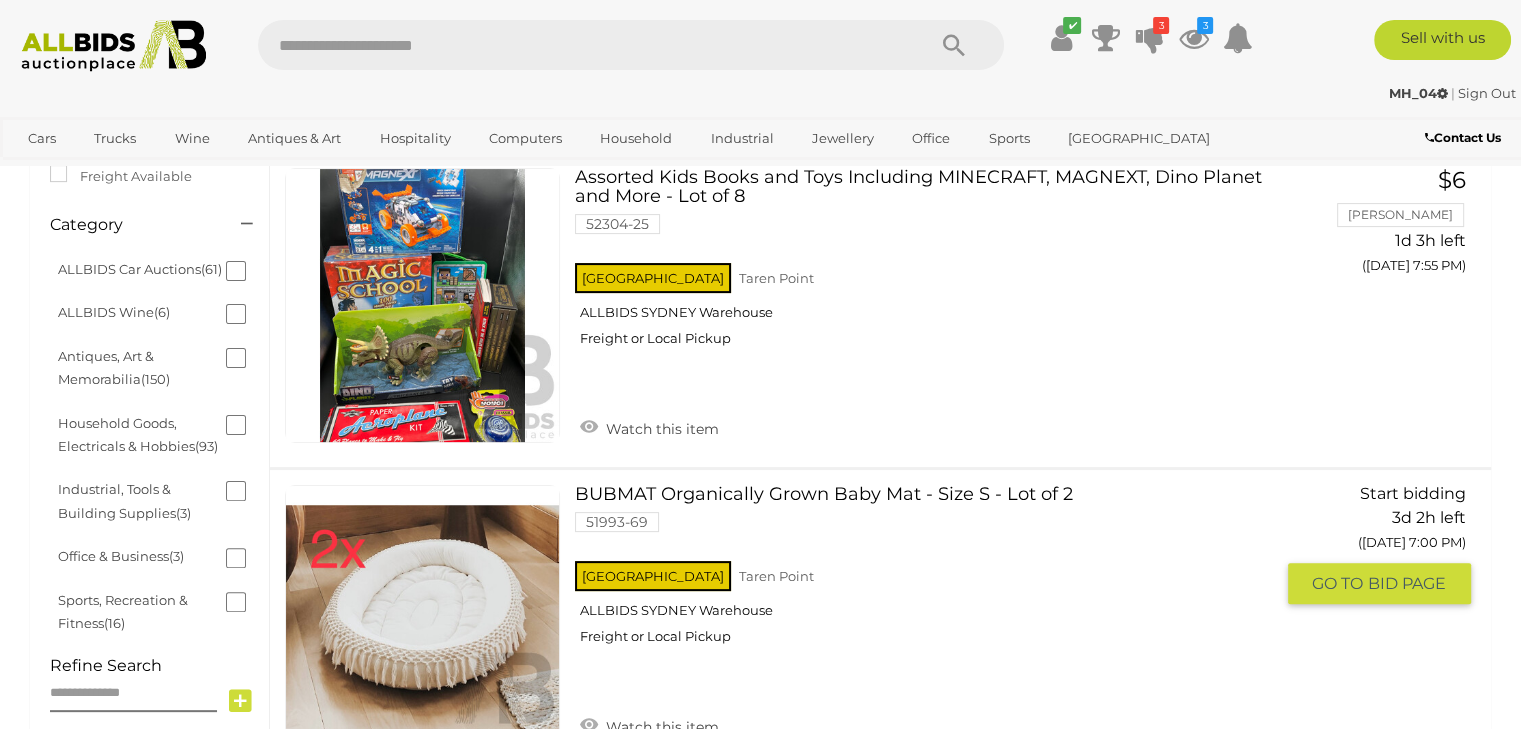 scroll, scrollTop: 411, scrollLeft: 0, axis: vertical 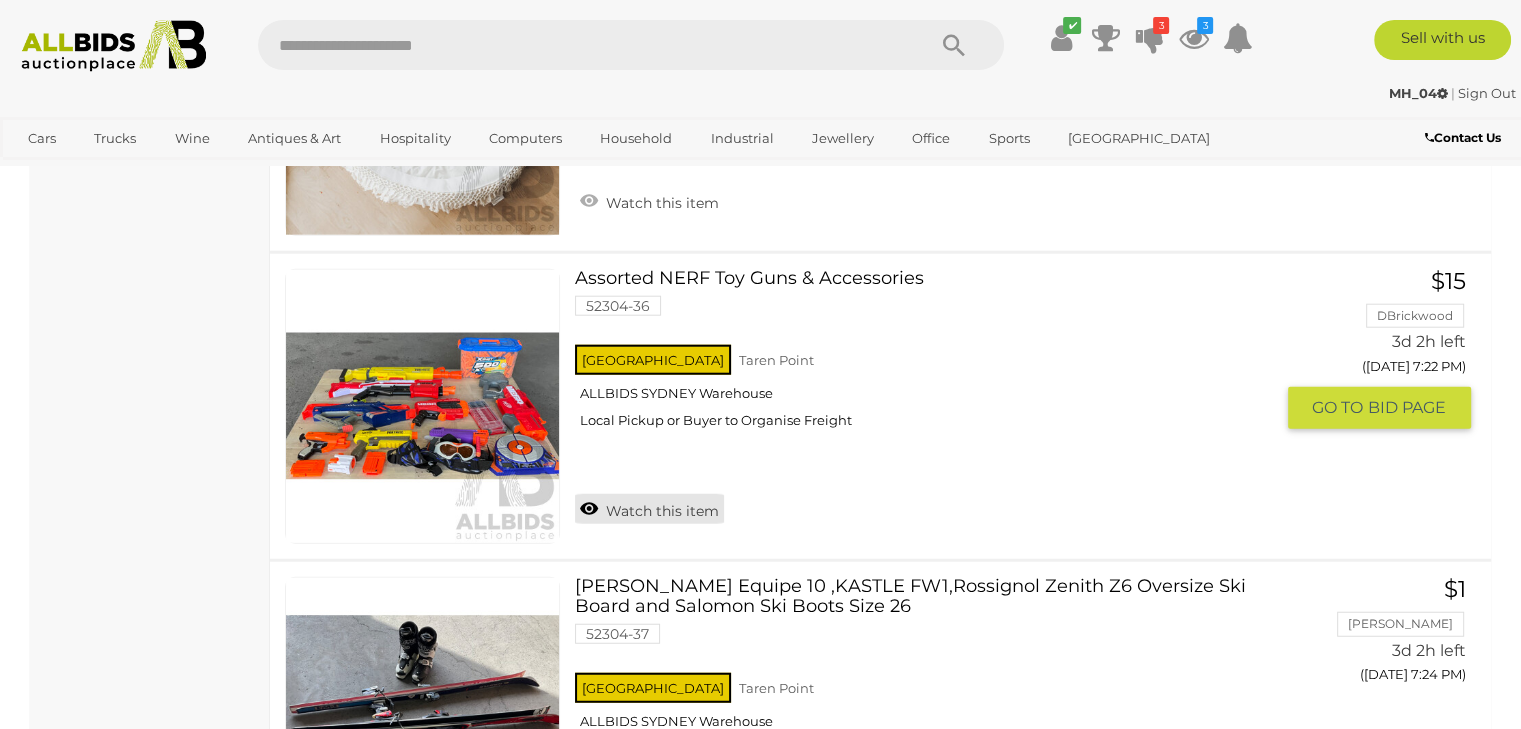 click on "Watch this item" at bounding box center (649, 509) 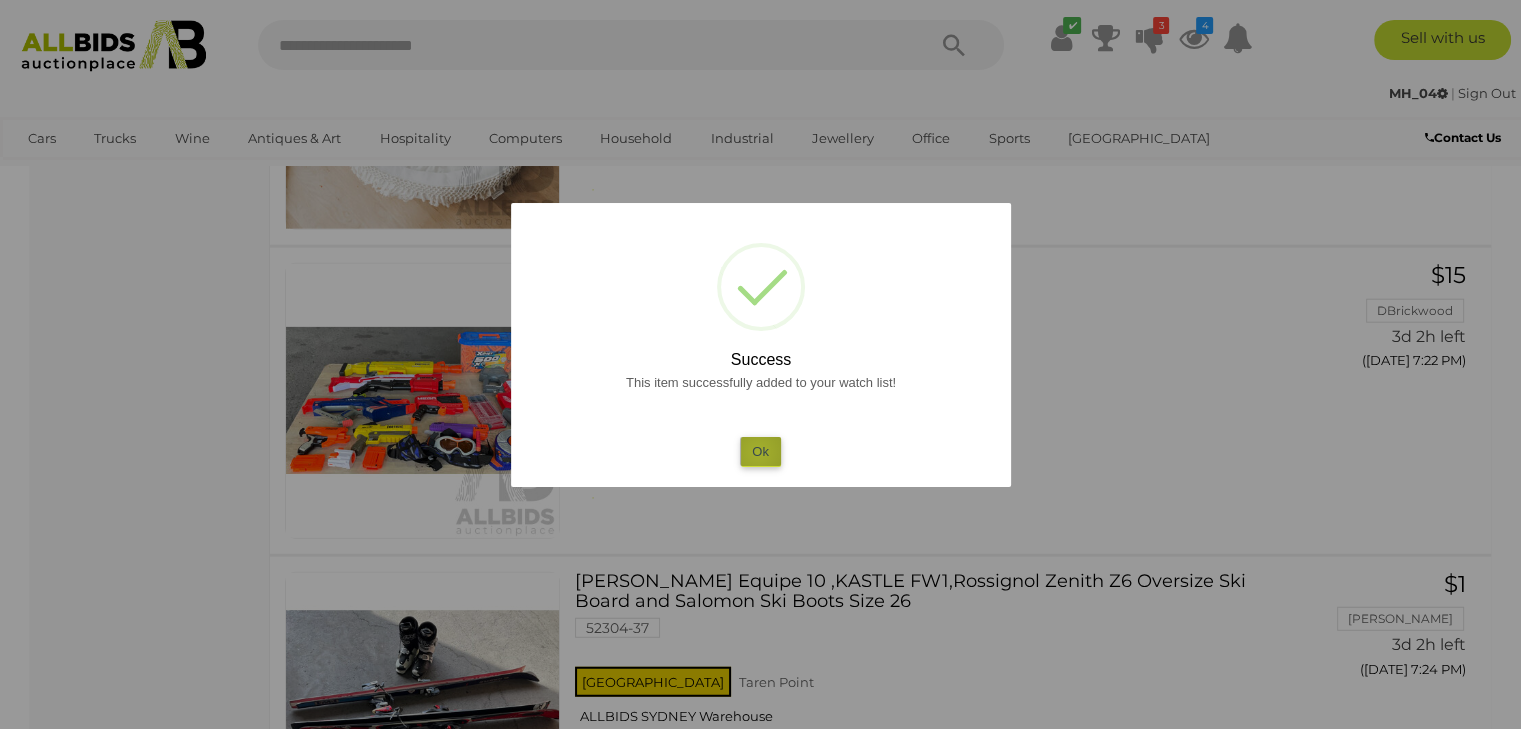 click on "Ok" at bounding box center (760, 451) 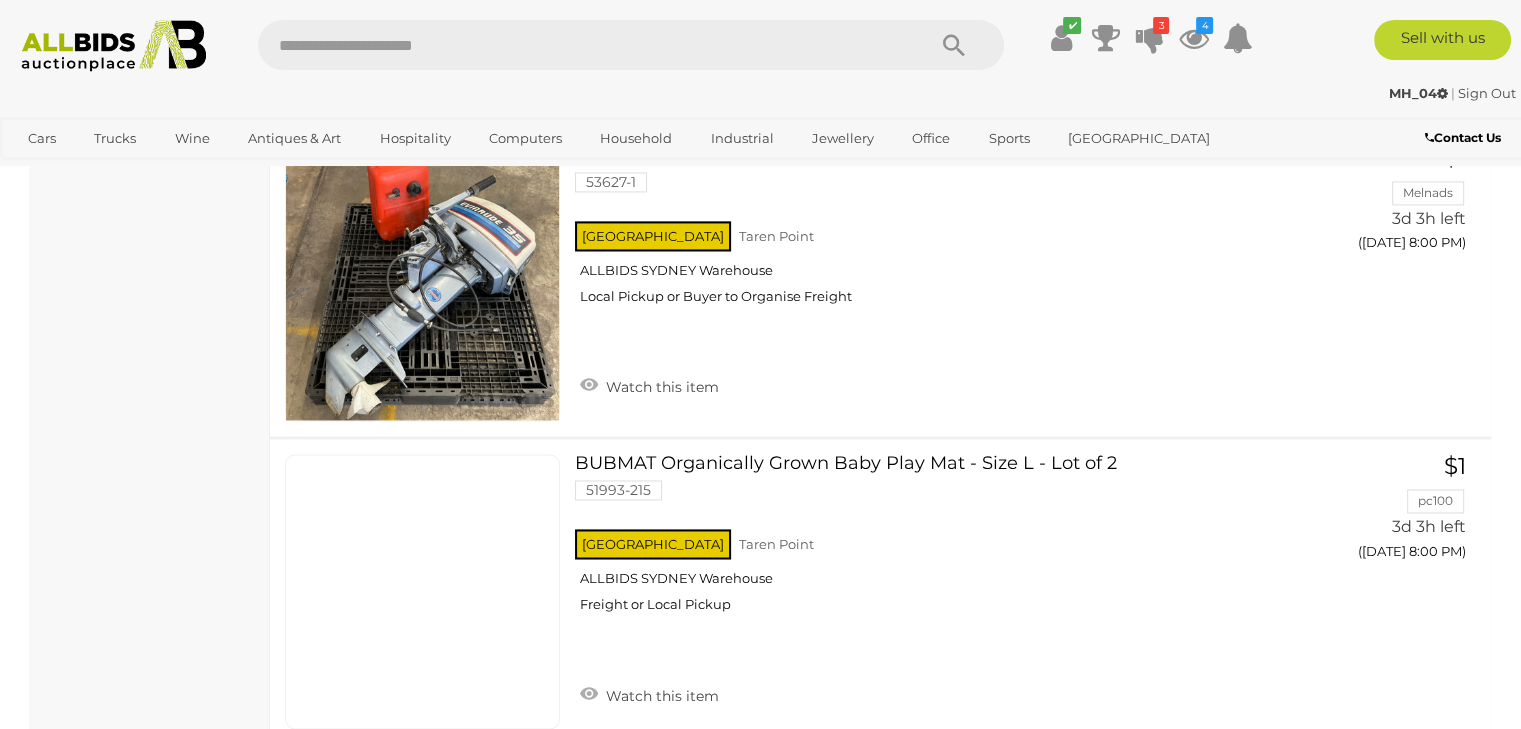 scroll, scrollTop: 10535, scrollLeft: 0, axis: vertical 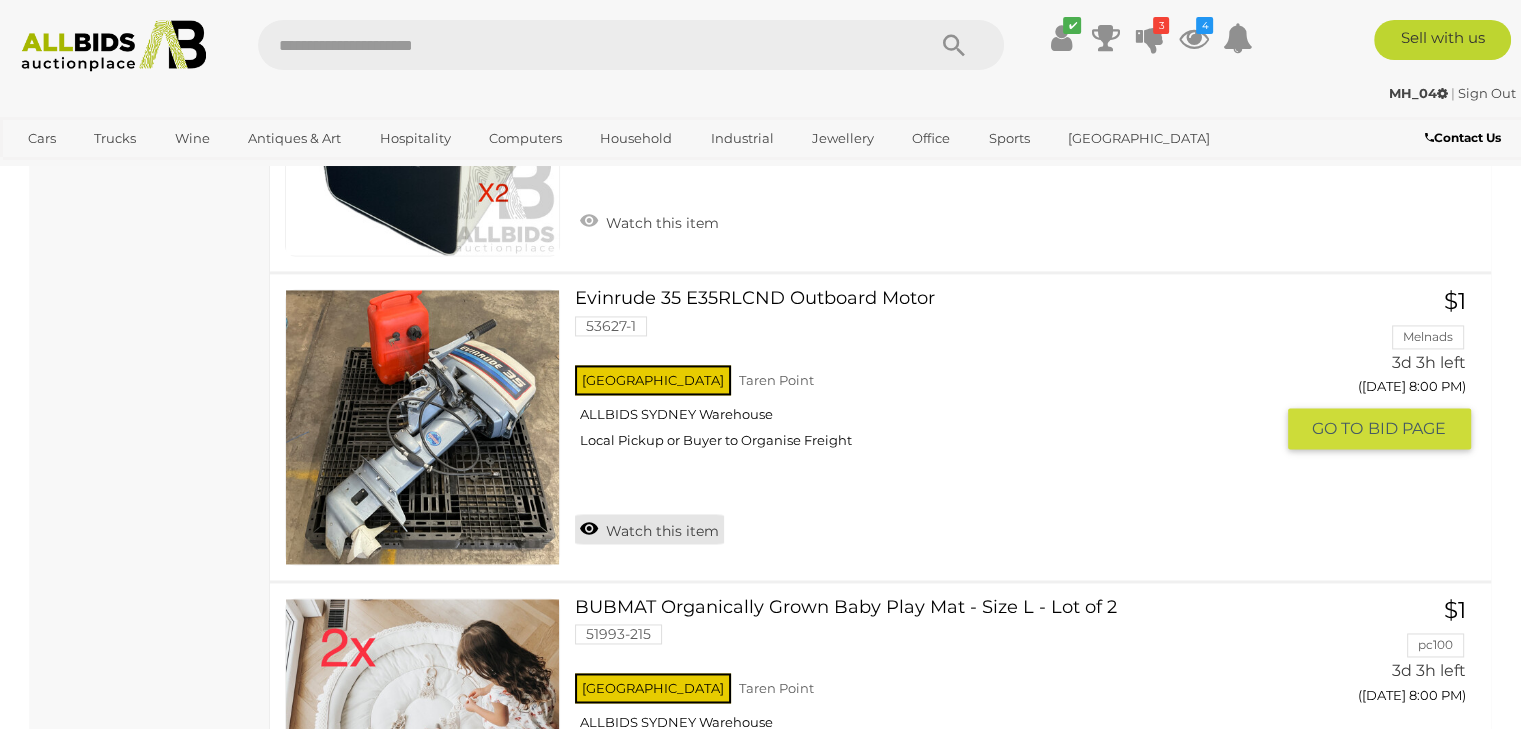 click on "Watch this item" at bounding box center [649, 529] 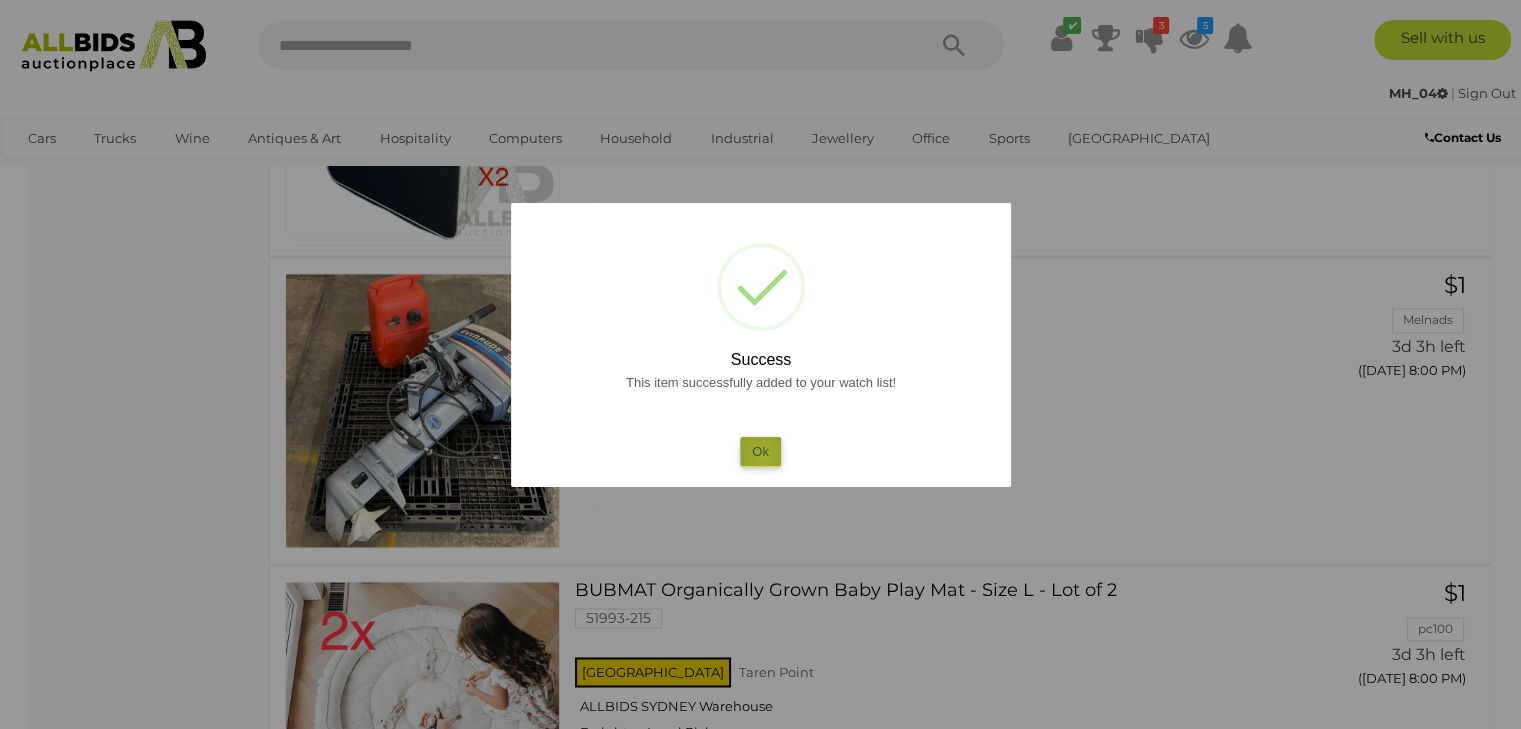 click on "Ok" at bounding box center [760, 451] 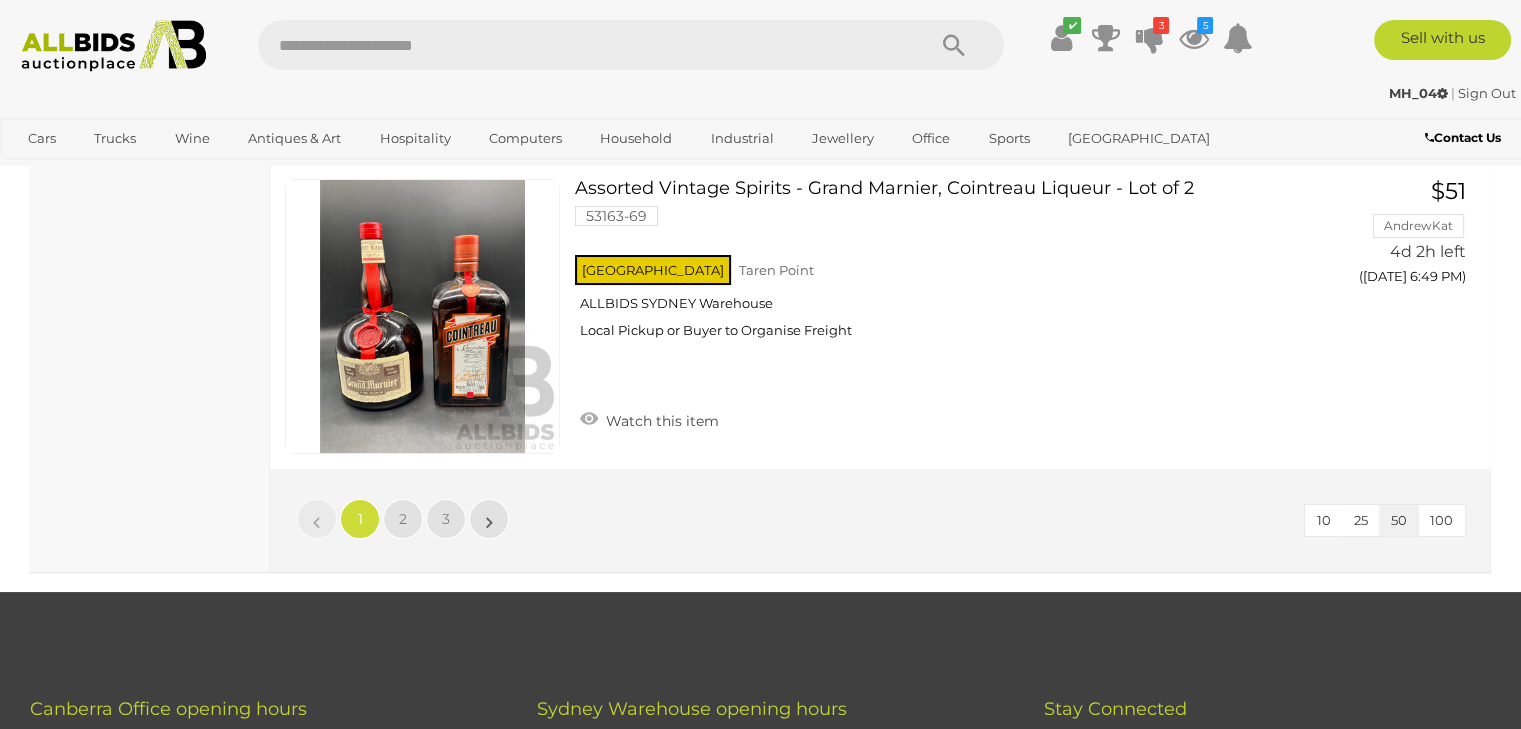 scroll, scrollTop: 15309, scrollLeft: 0, axis: vertical 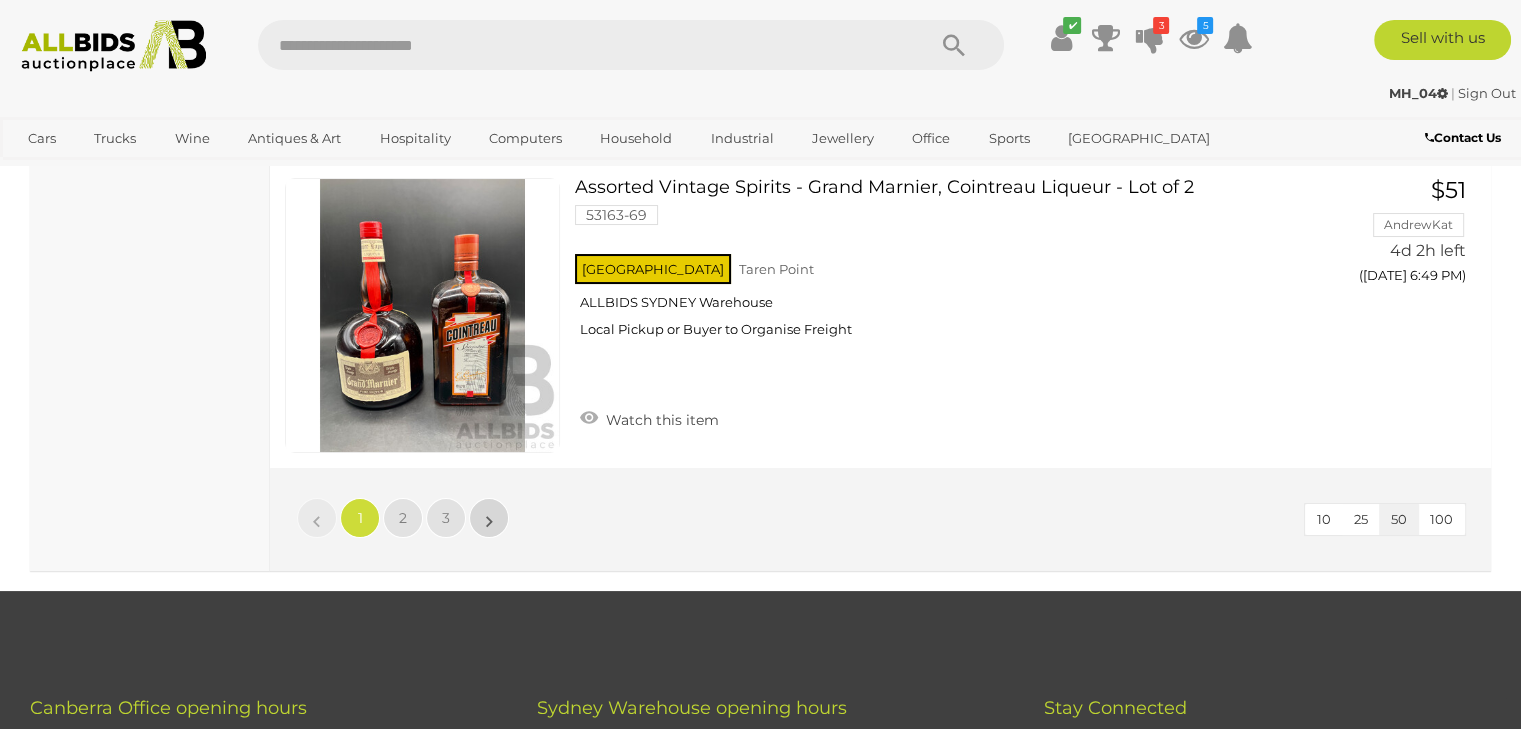 click on "»" at bounding box center (489, 518) 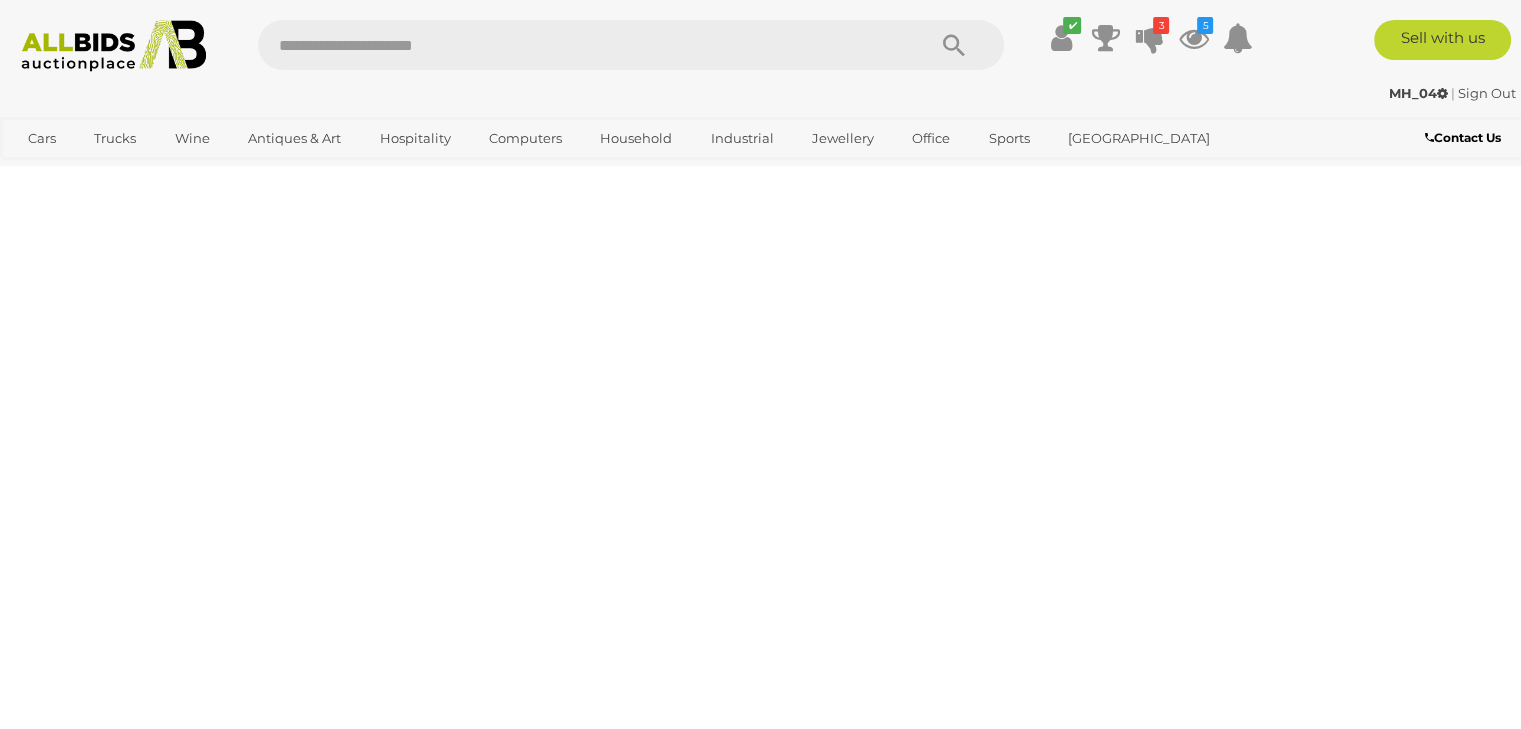 scroll, scrollTop: 97, scrollLeft: 0, axis: vertical 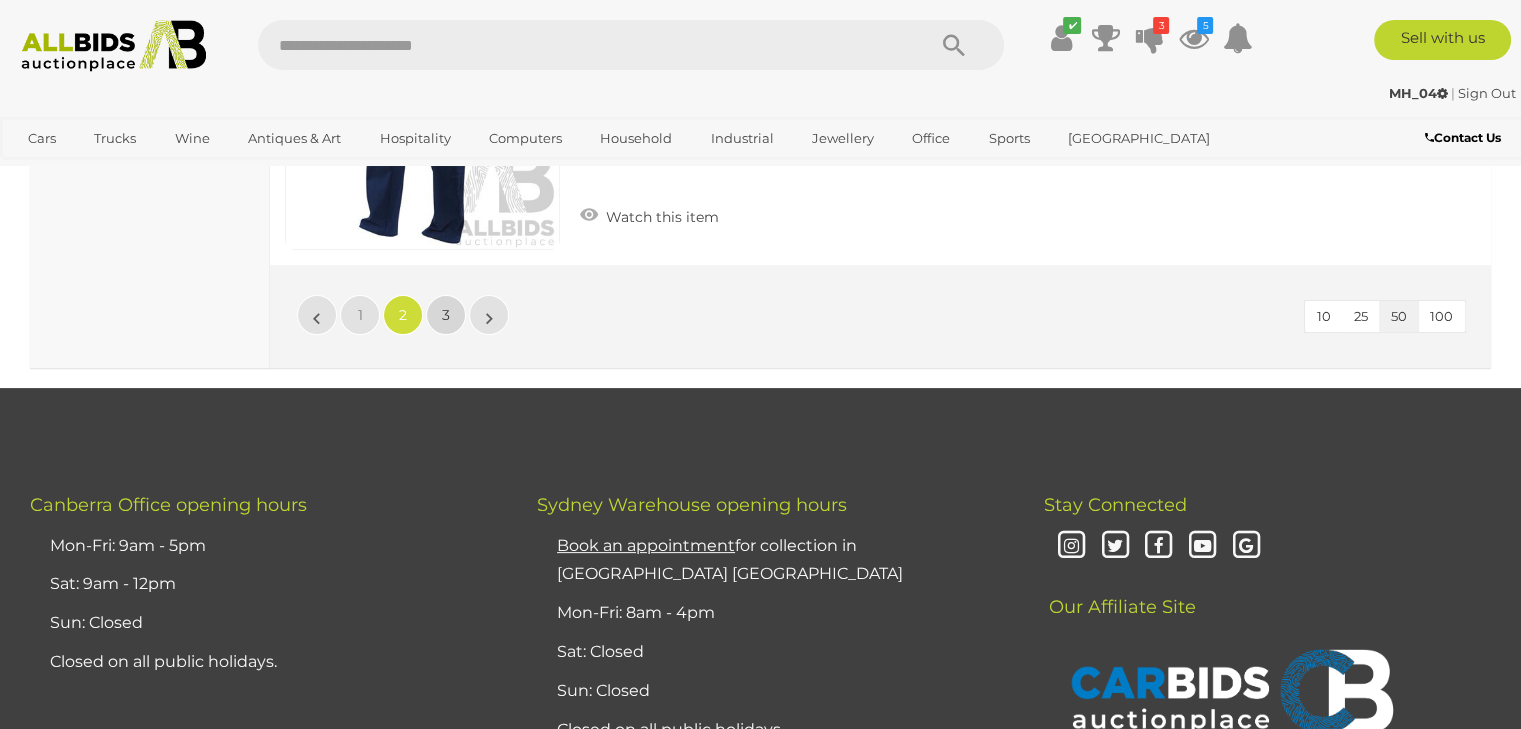 click on "3" at bounding box center [446, 315] 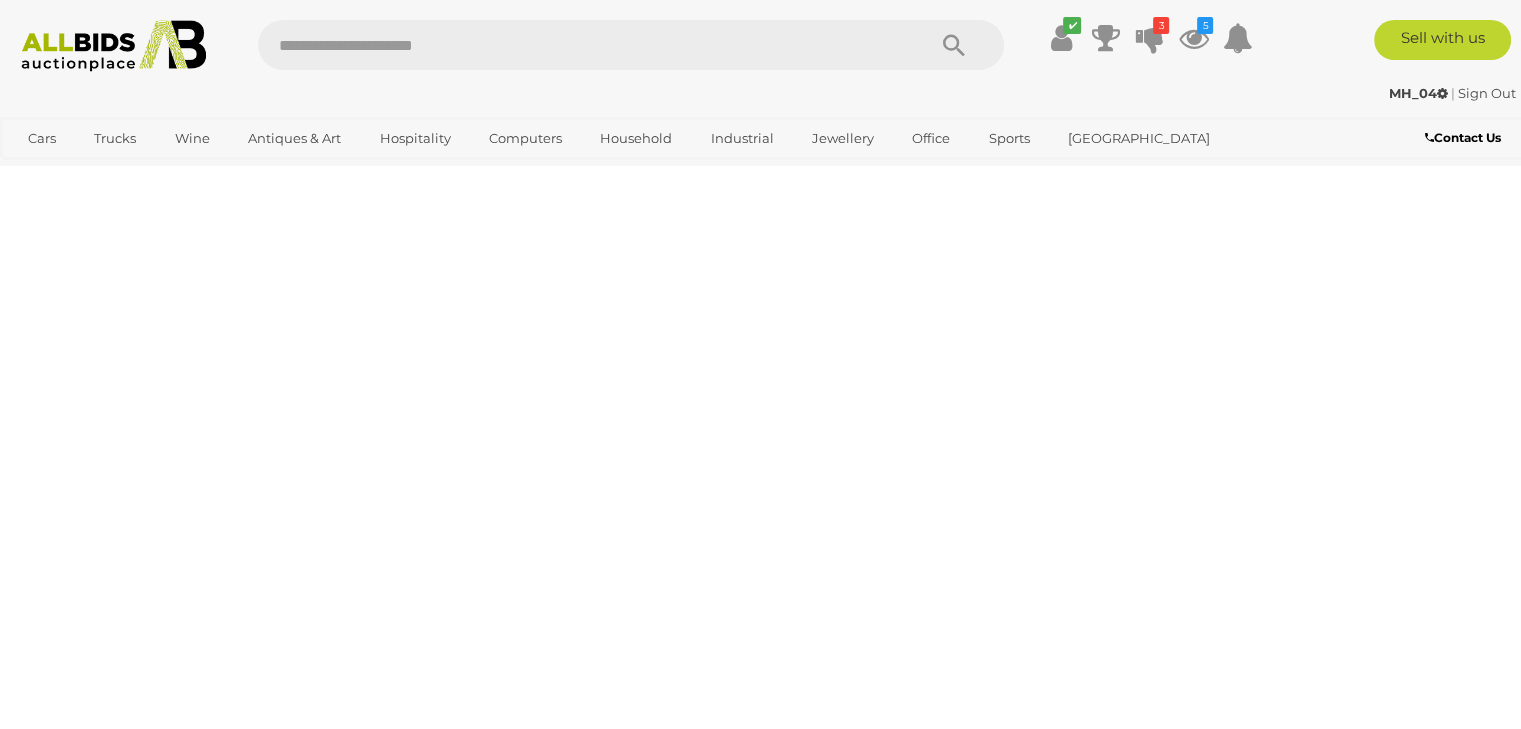 scroll, scrollTop: 97, scrollLeft: 0, axis: vertical 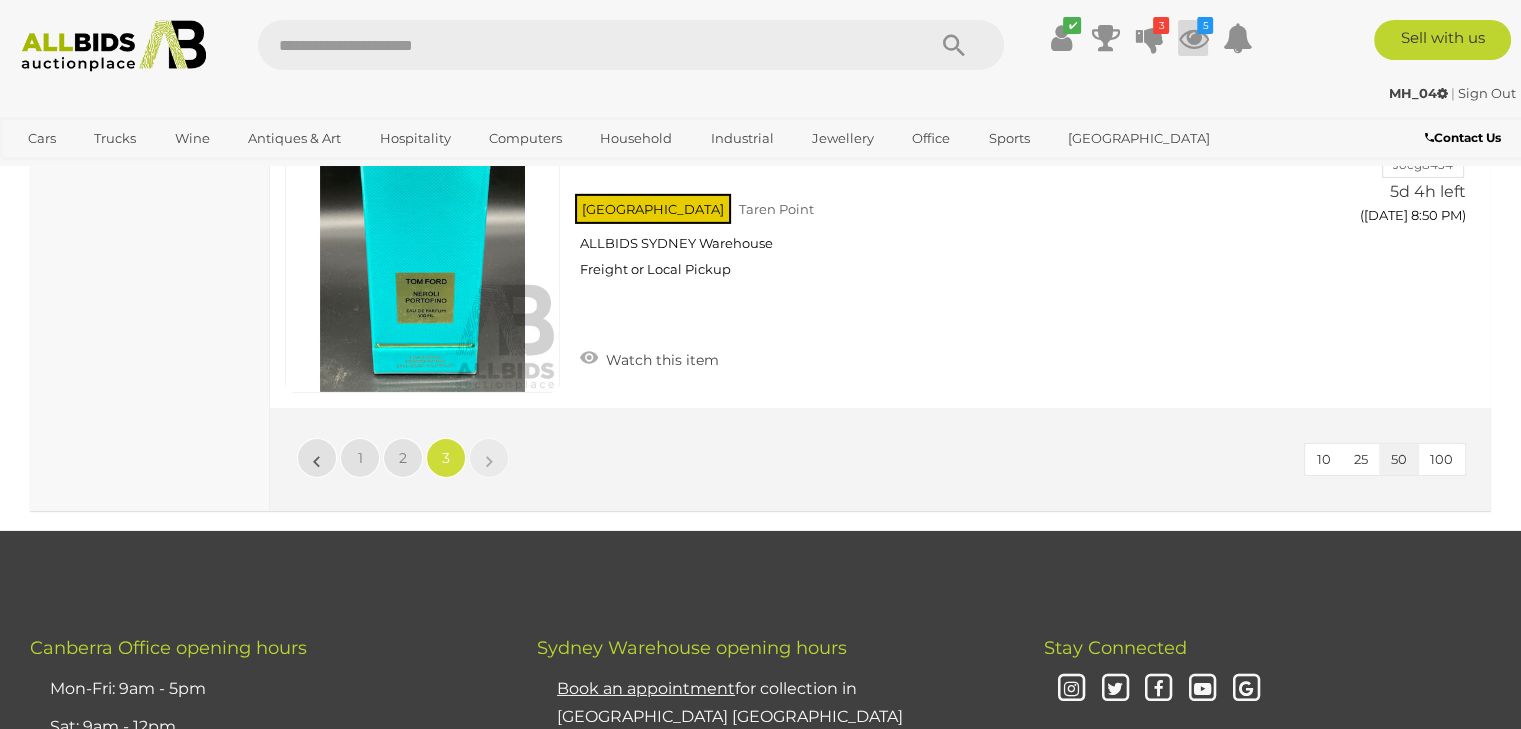 click on "5" at bounding box center [1205, 25] 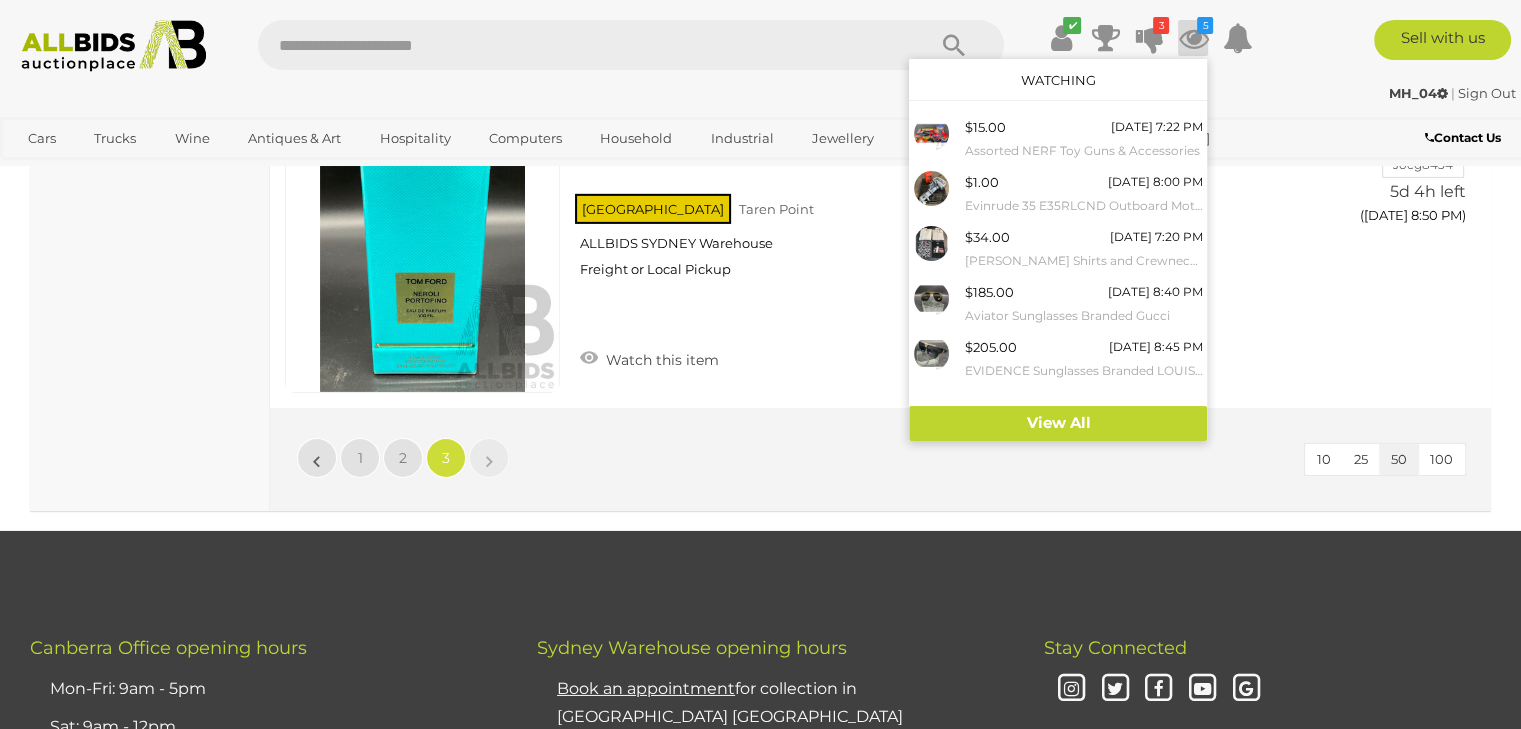 click on "Sell with us" at bounding box center (1406, 40) 